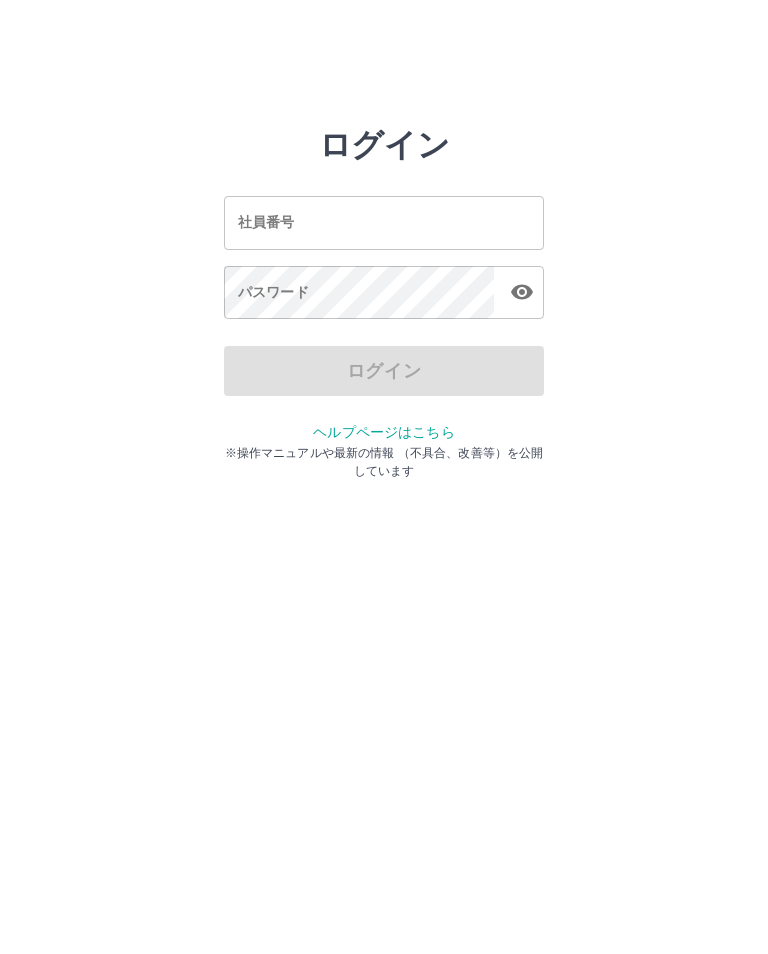 scroll, scrollTop: 0, scrollLeft: 0, axis: both 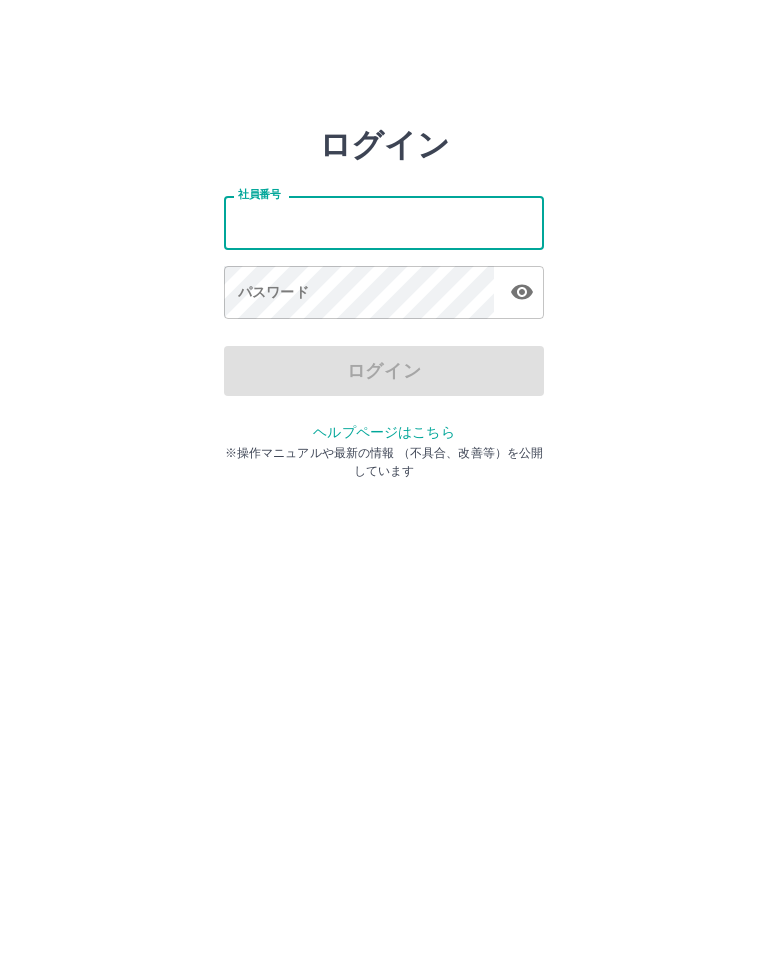 click on "ログイン 社員番号 社員番号 パスワード パスワード ログイン ヘルプページはこちら ※操作マニュアルや最新の情報 （不具合、改善等）を公開しています" at bounding box center [384, 223] 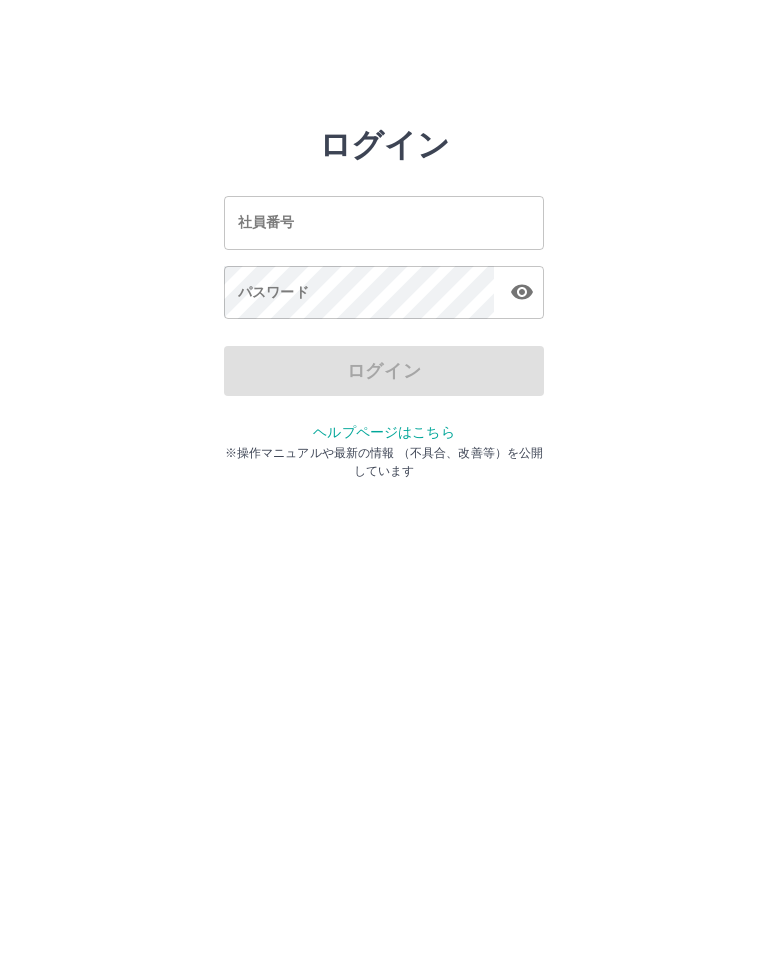click on "ログイン 社員番号 社員番号 パスワード パスワード ログイン ヘルプページはこちら ※操作マニュアルや最新の情報 （不具合、改善等）を公開しています" at bounding box center [384, 223] 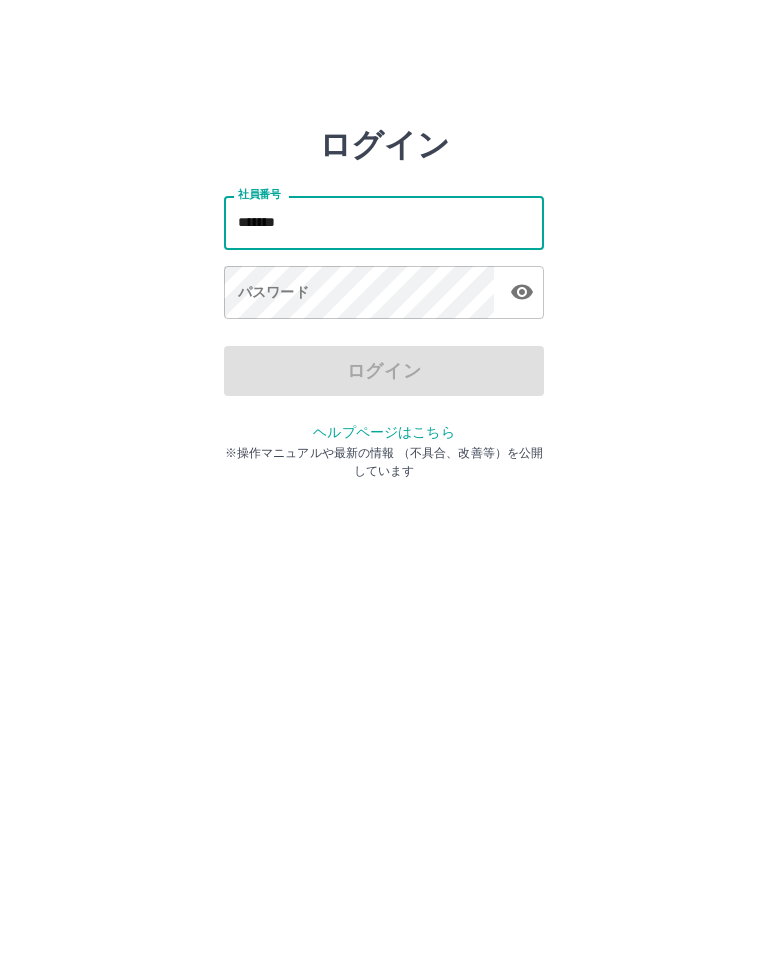 type on "*******" 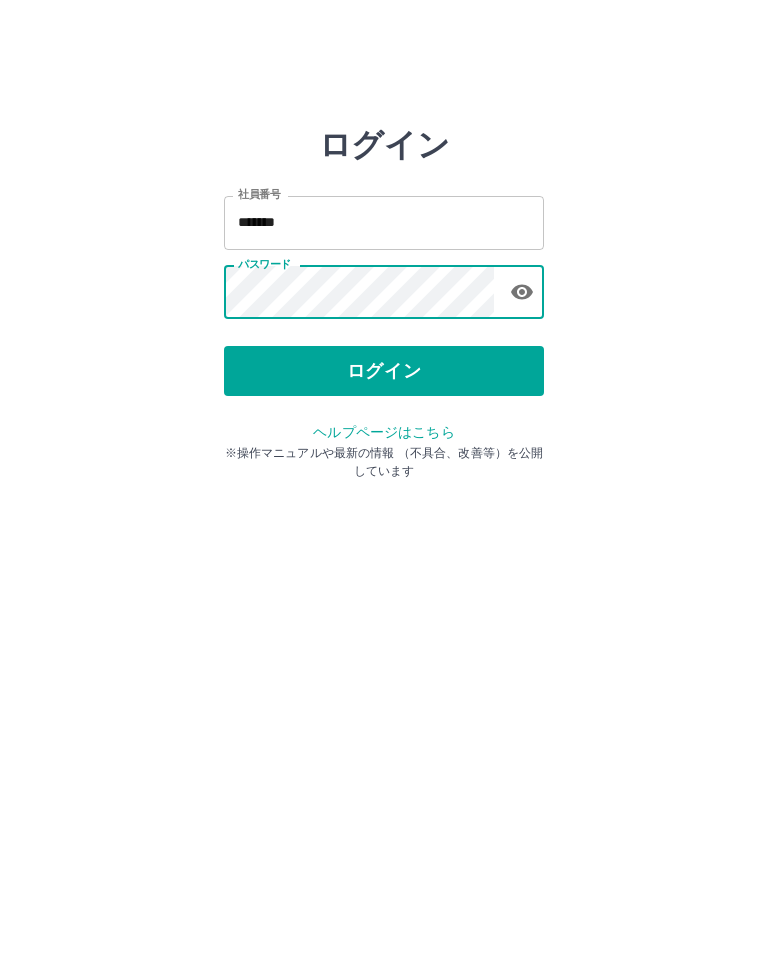 click on "ログイン" at bounding box center [384, 371] 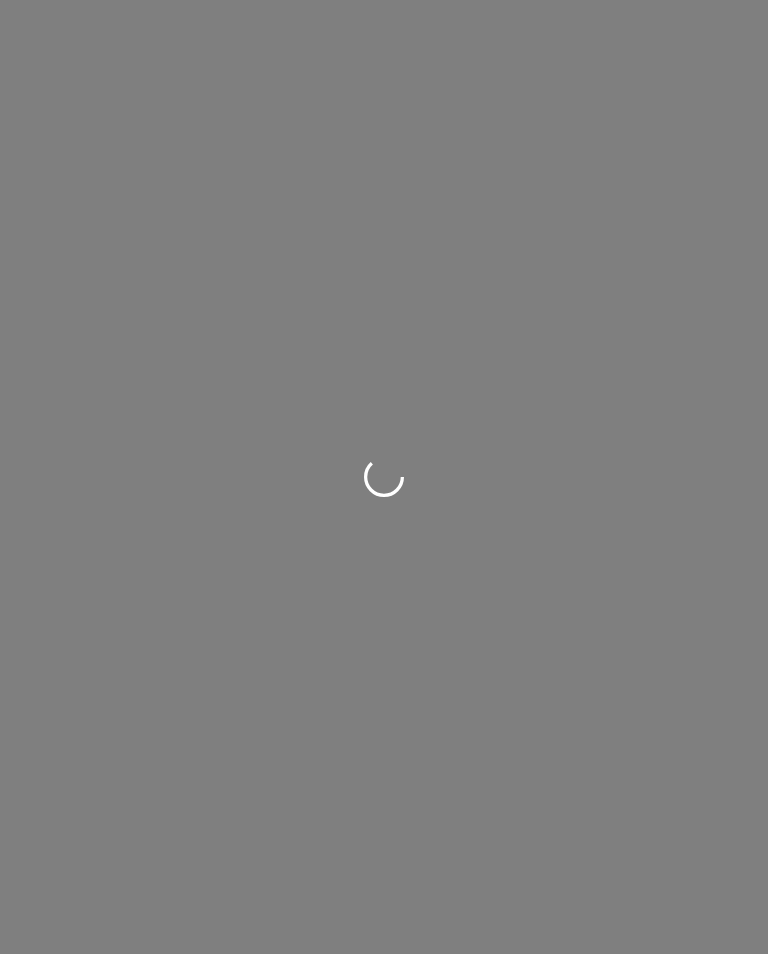 scroll, scrollTop: 0, scrollLeft: 0, axis: both 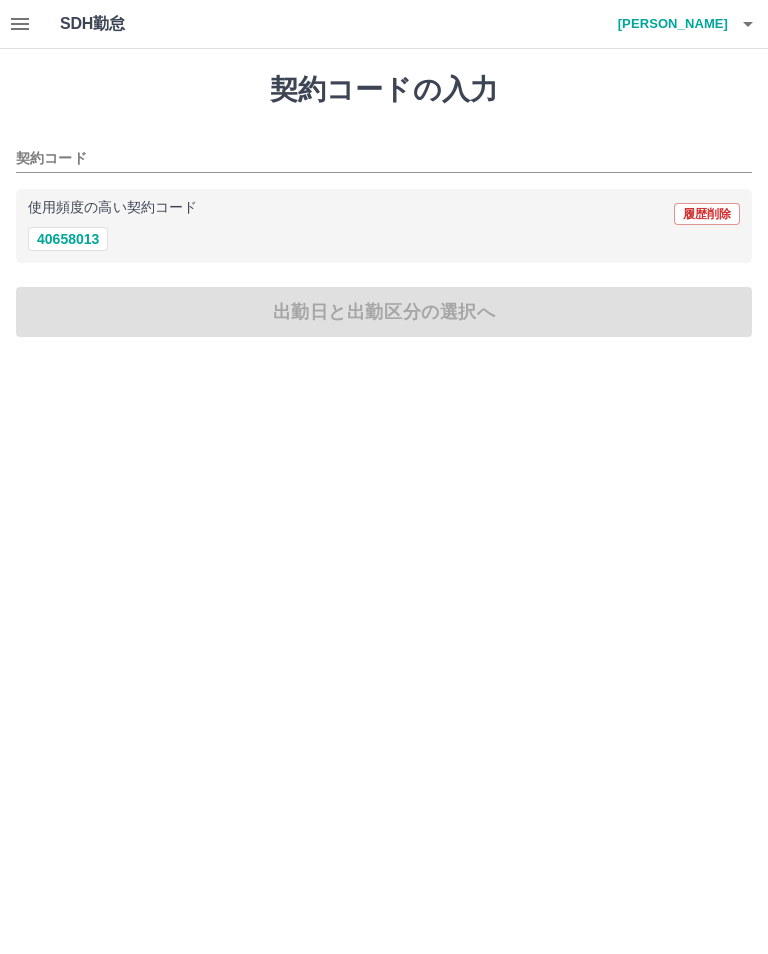 click on "40658013" at bounding box center (68, 239) 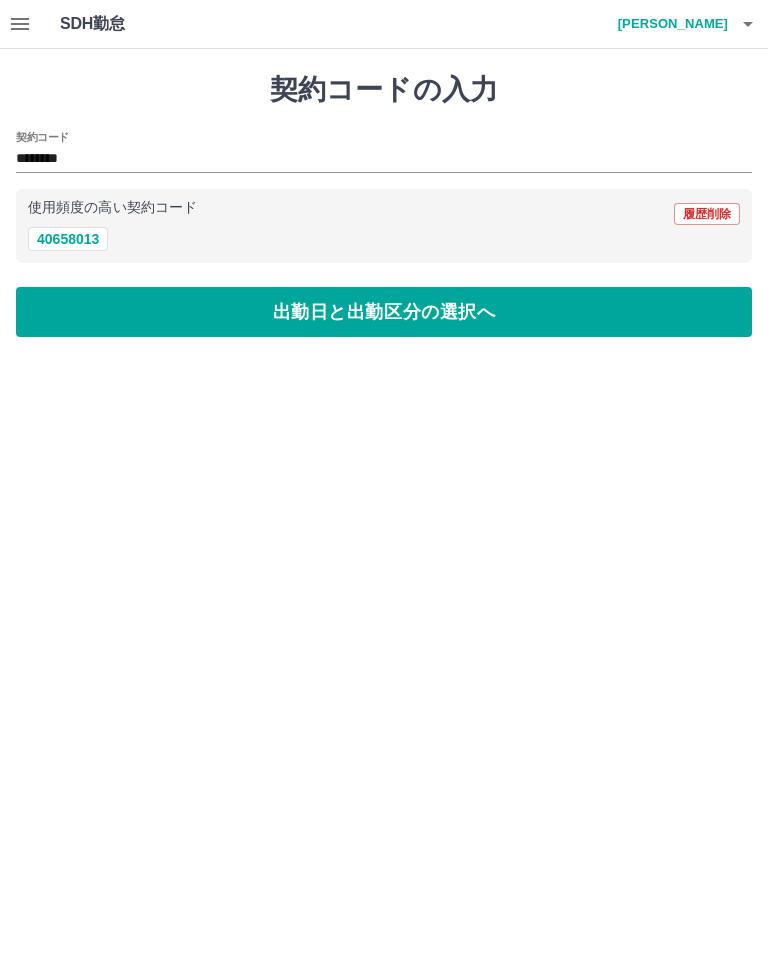 click on "出勤日と出勤区分の選択へ" at bounding box center (384, 312) 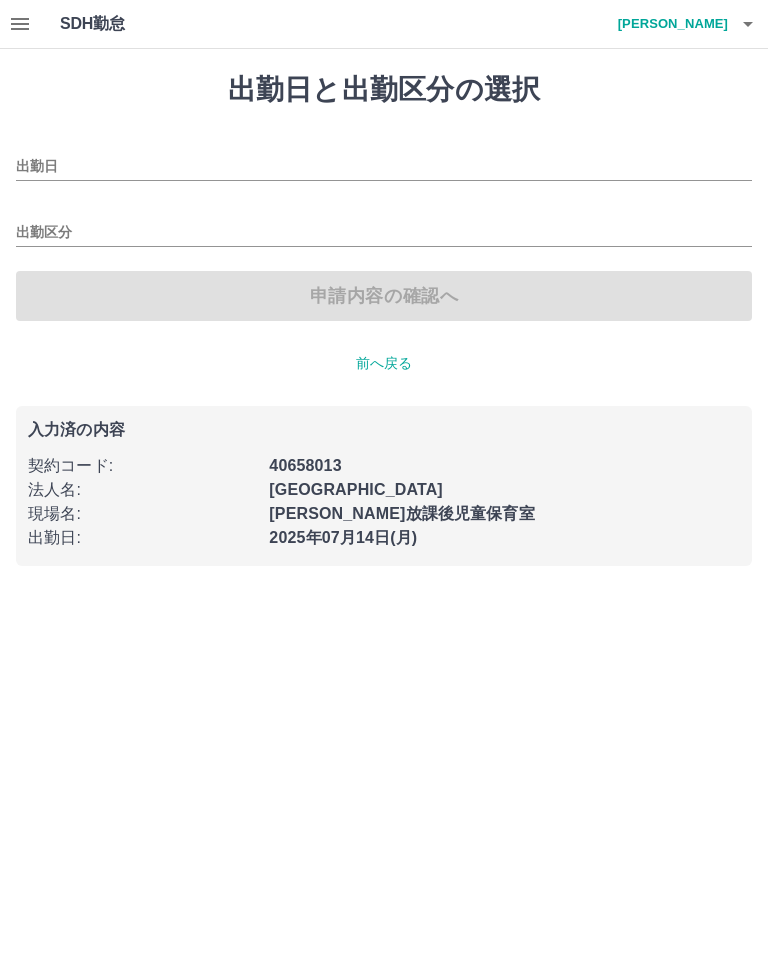 type on "**********" 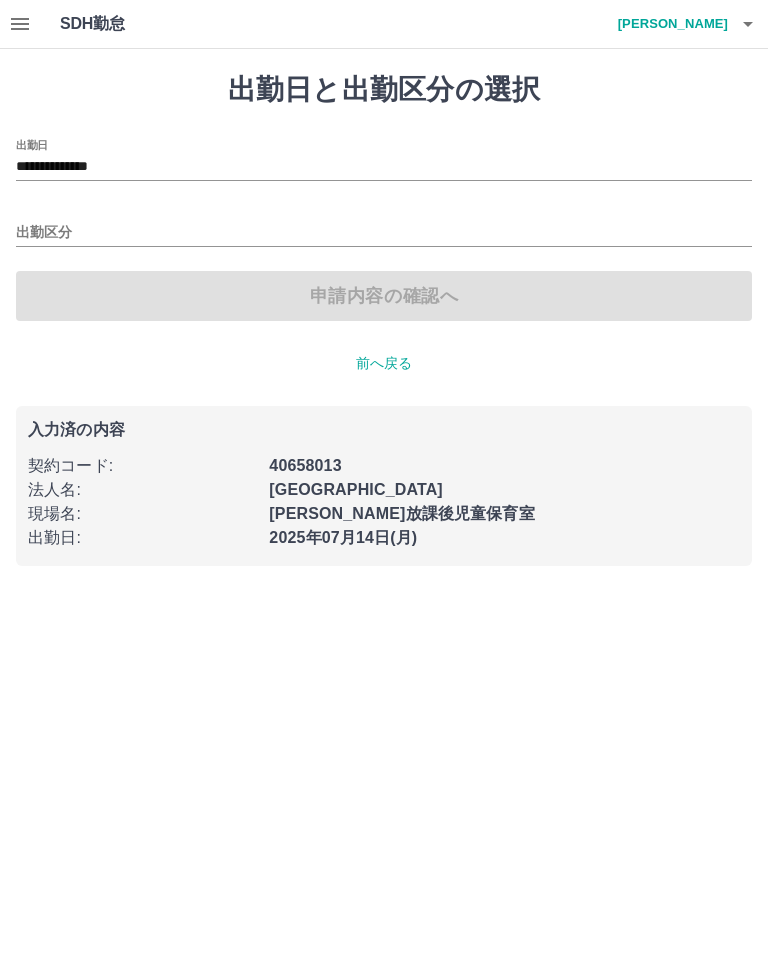 click on "出勤区分" at bounding box center (384, 233) 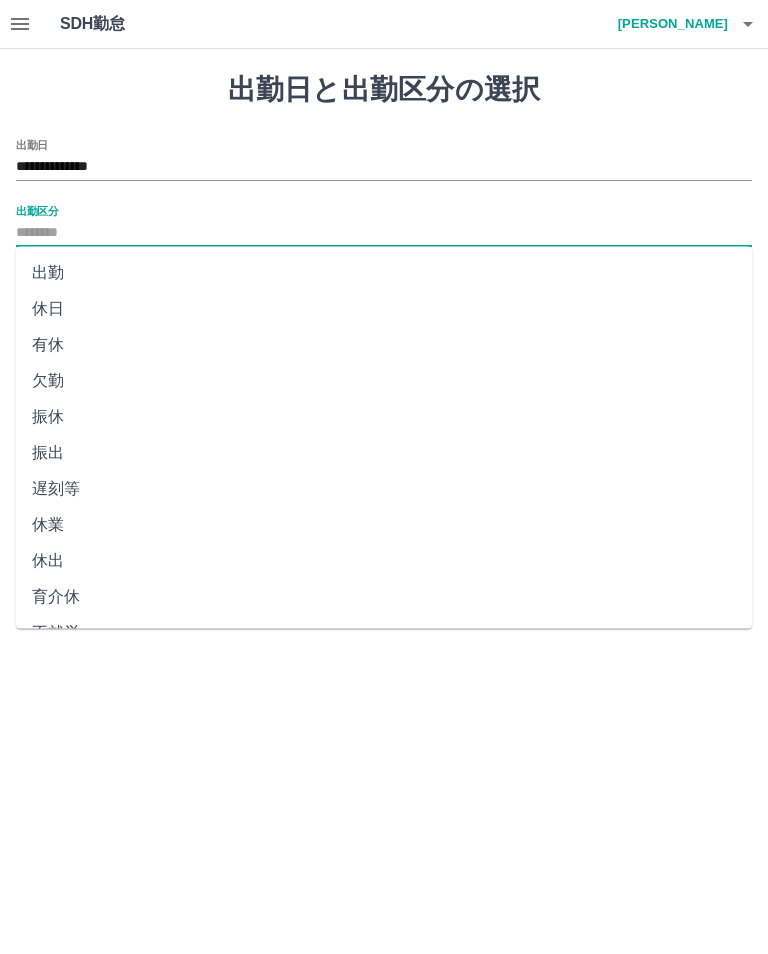 click on "出勤" at bounding box center [384, 273] 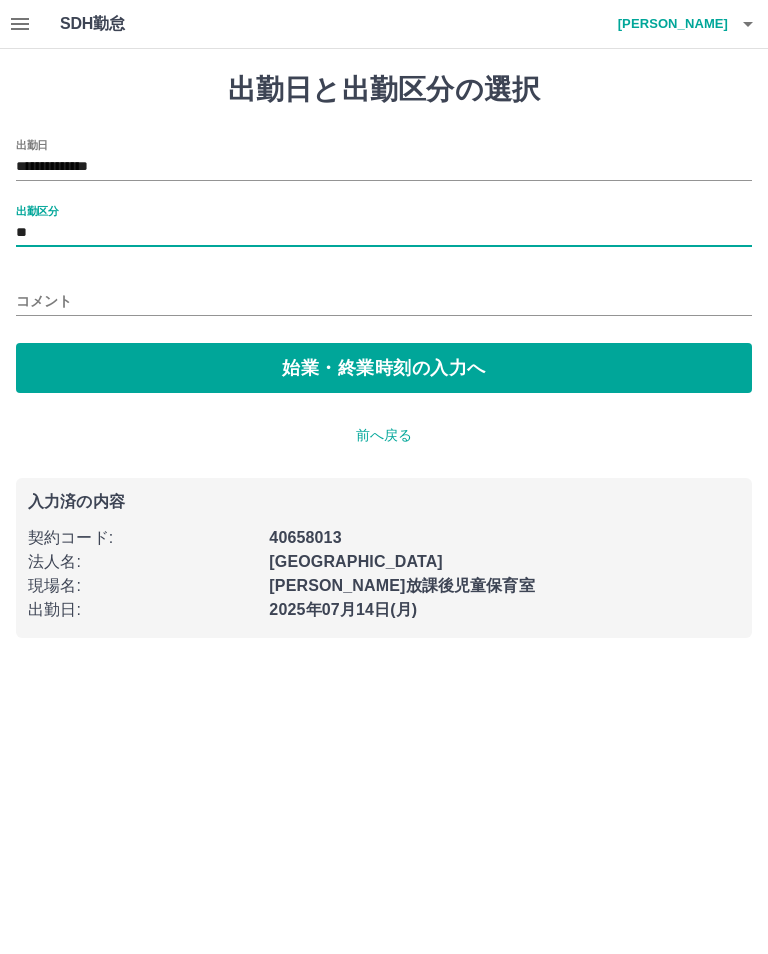 type on "**" 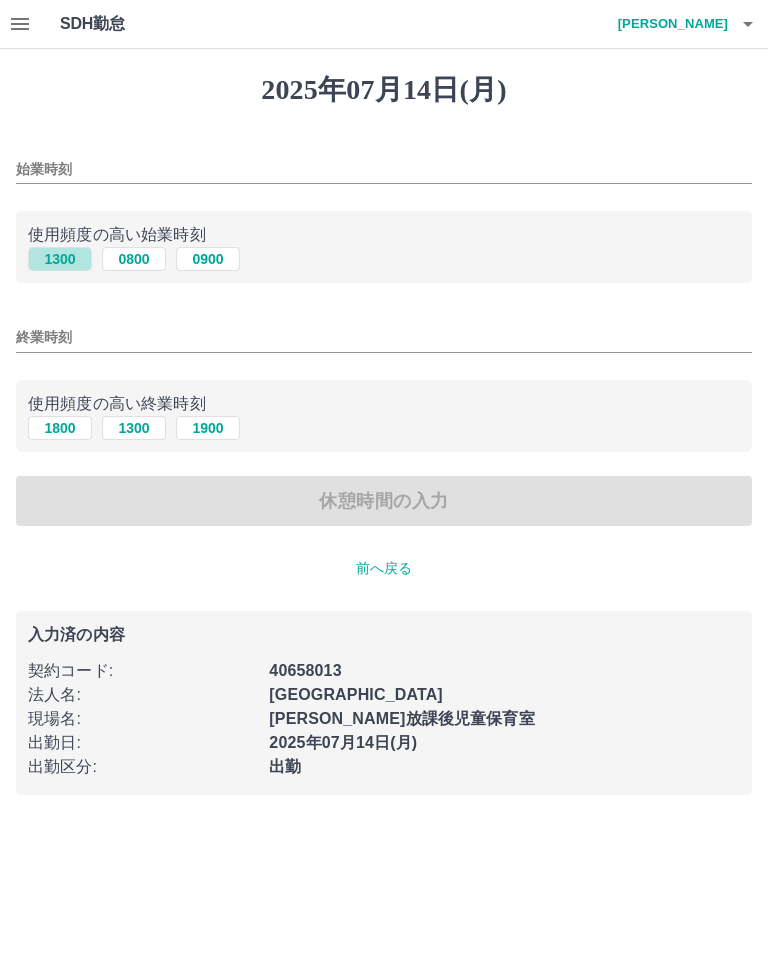 click on "1300" at bounding box center (60, 259) 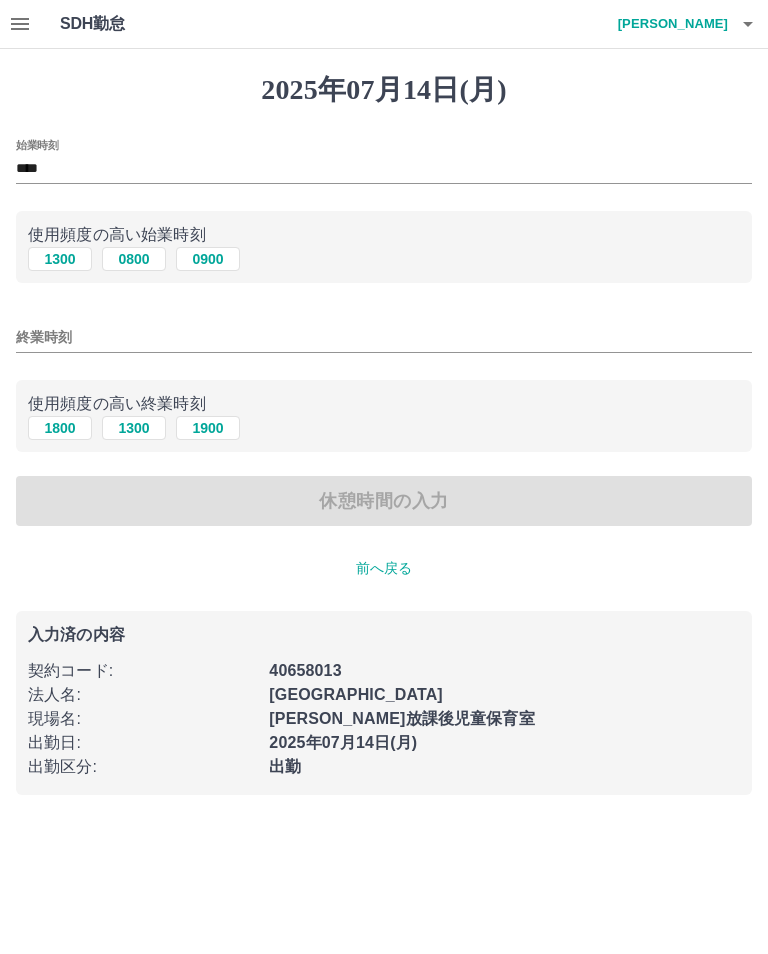 click on "1800" at bounding box center (60, 428) 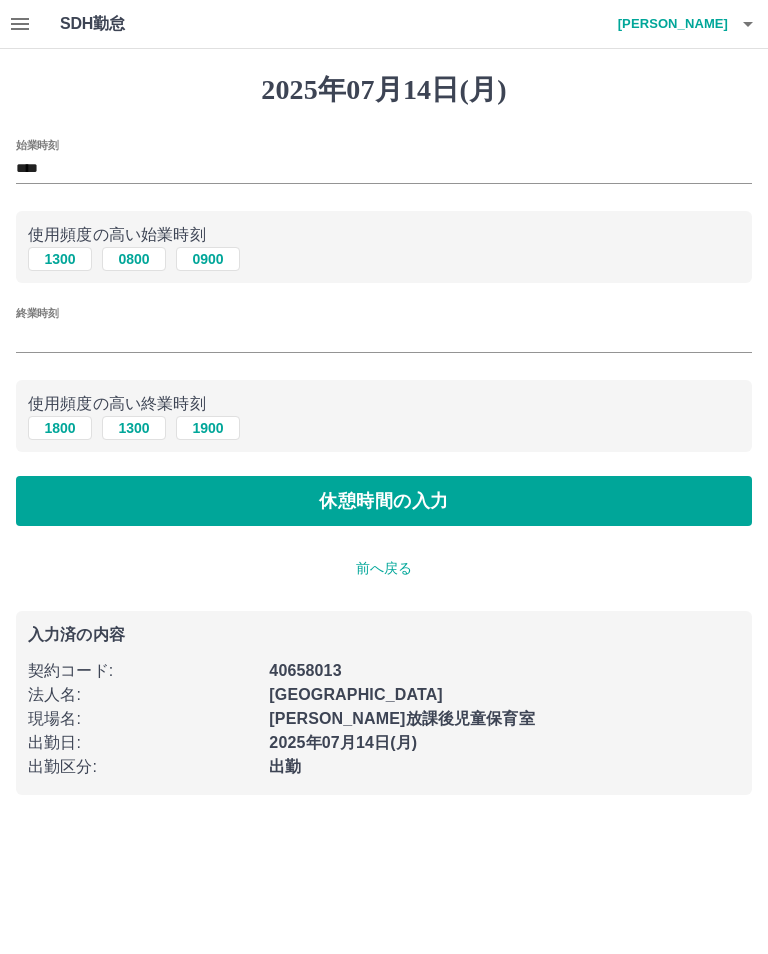 type on "****" 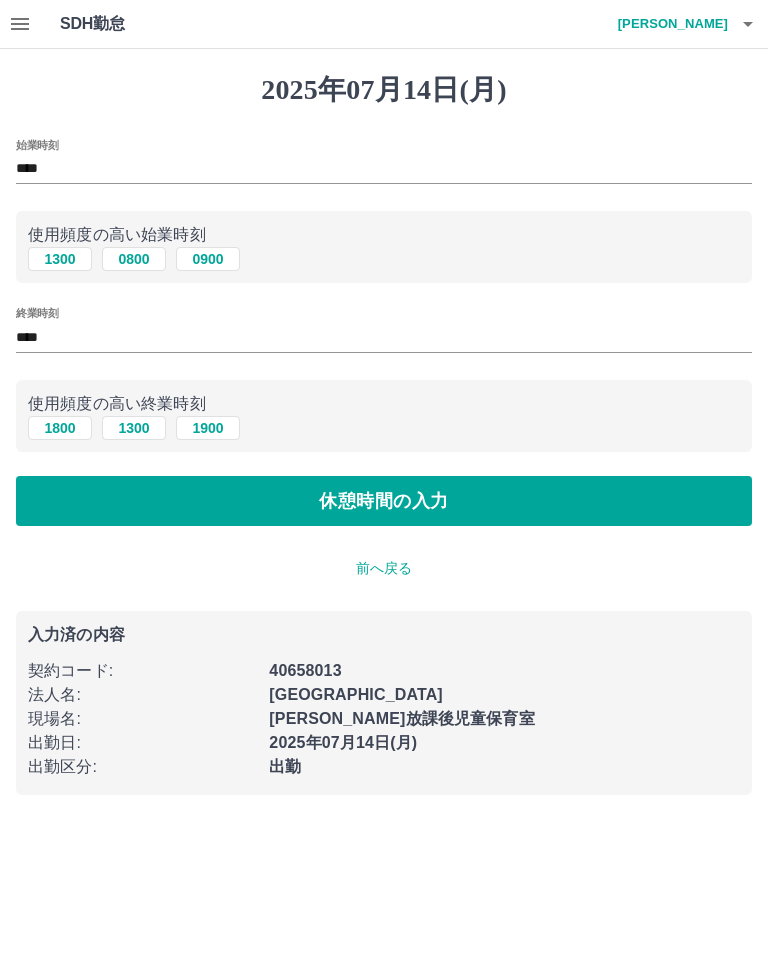 click on "休憩時間の入力" at bounding box center [384, 501] 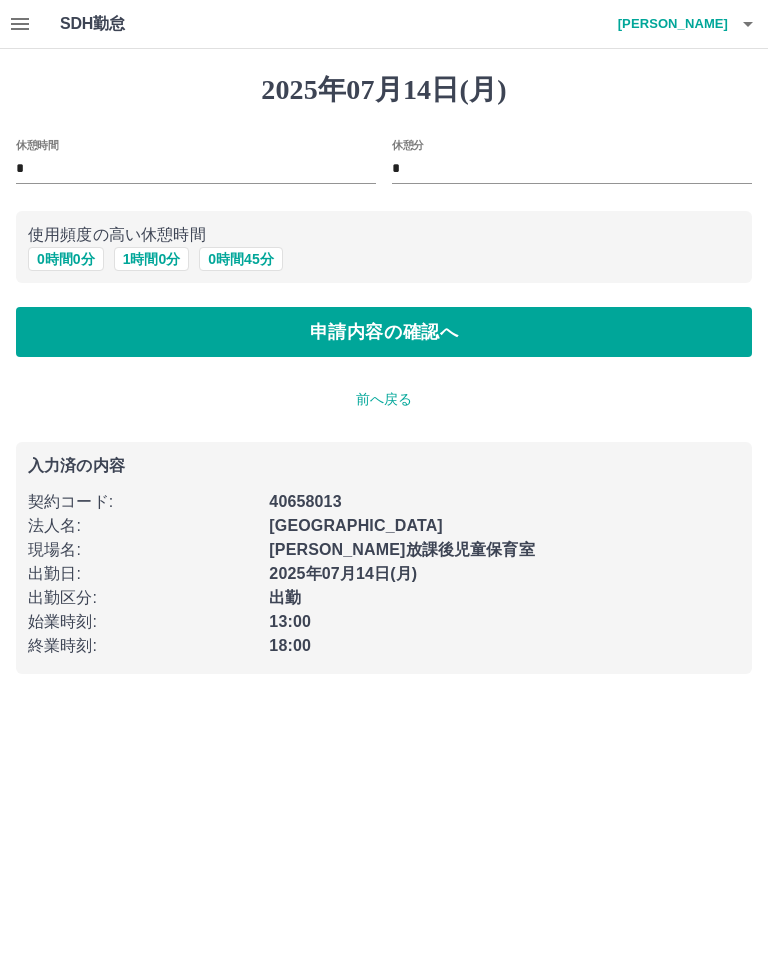 click on "0 時間 0 分" at bounding box center (66, 259) 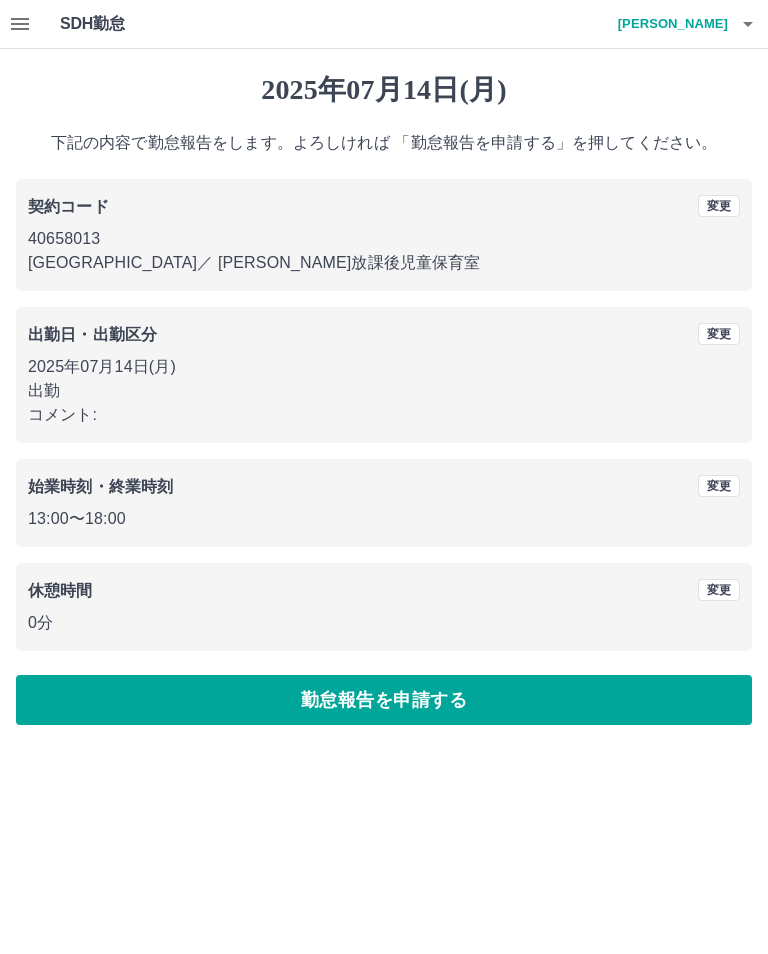 click on "勤怠報告を申請する" at bounding box center [384, 700] 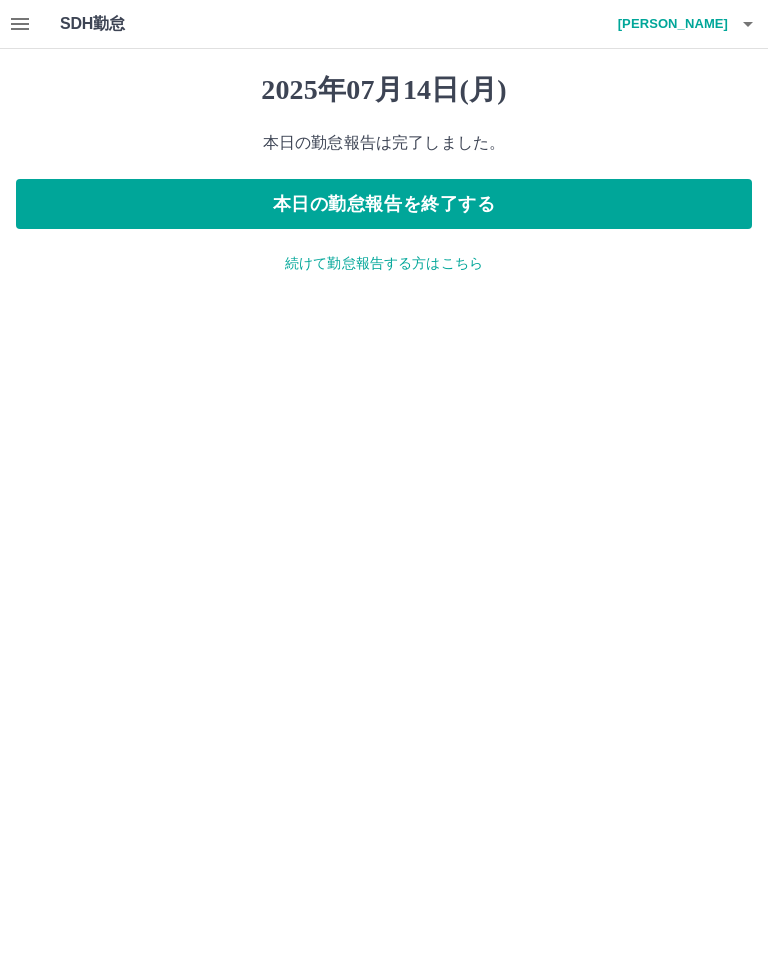 click on "続けて勤怠報告する方はこちら" at bounding box center [384, 263] 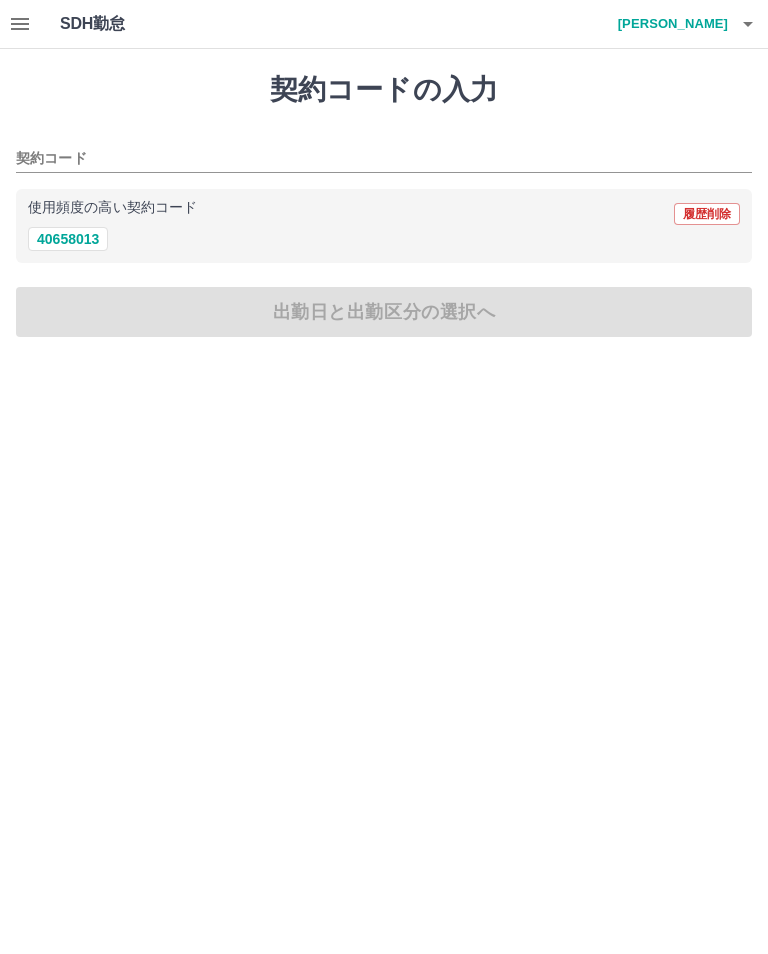 click on "契約コードの入力 契約コード 使用頻度の高い契約コード 履歴削除 40658013 出勤日と出勤区分の選択へ" at bounding box center [384, 205] 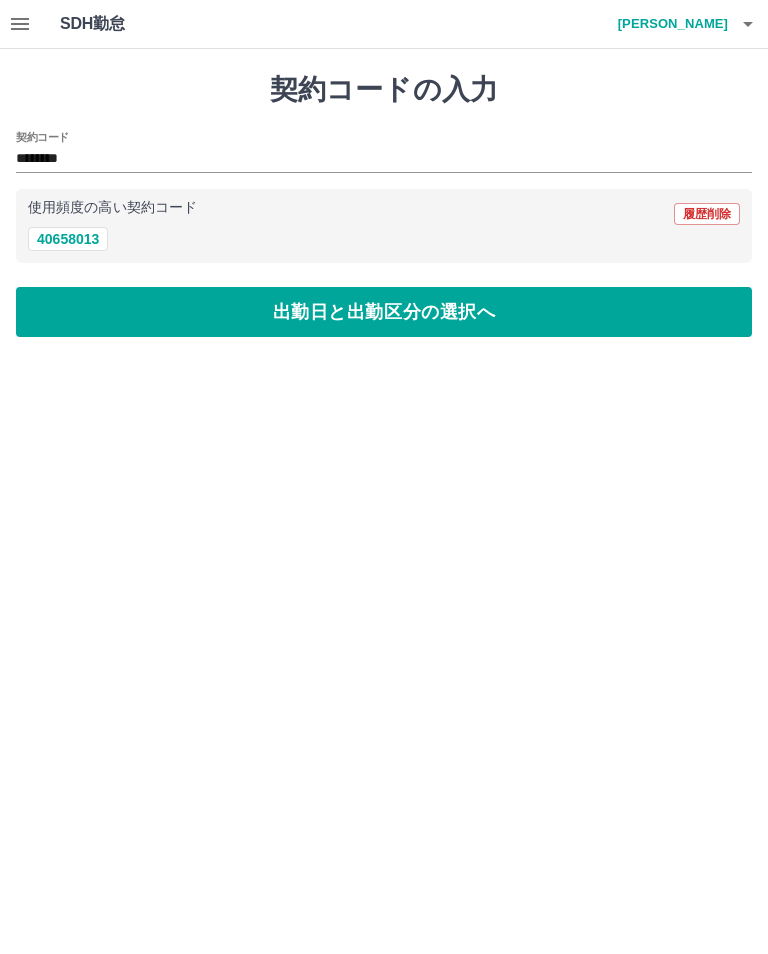 click on "出勤日と出勤区分の選択へ" at bounding box center (384, 312) 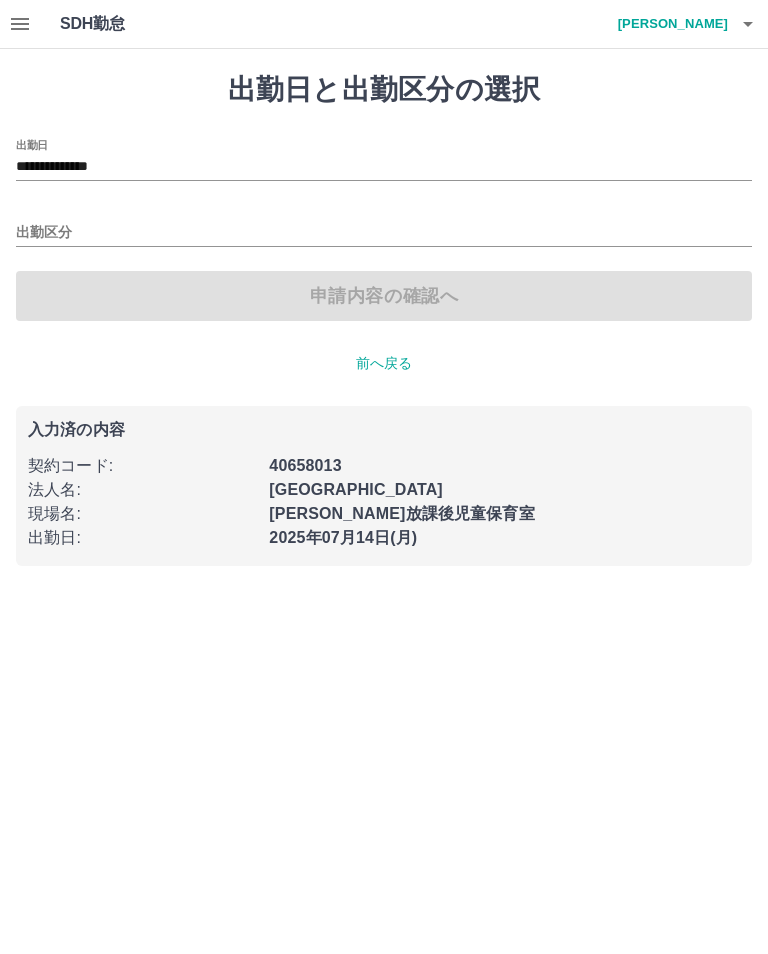 click on "**********" at bounding box center [384, 167] 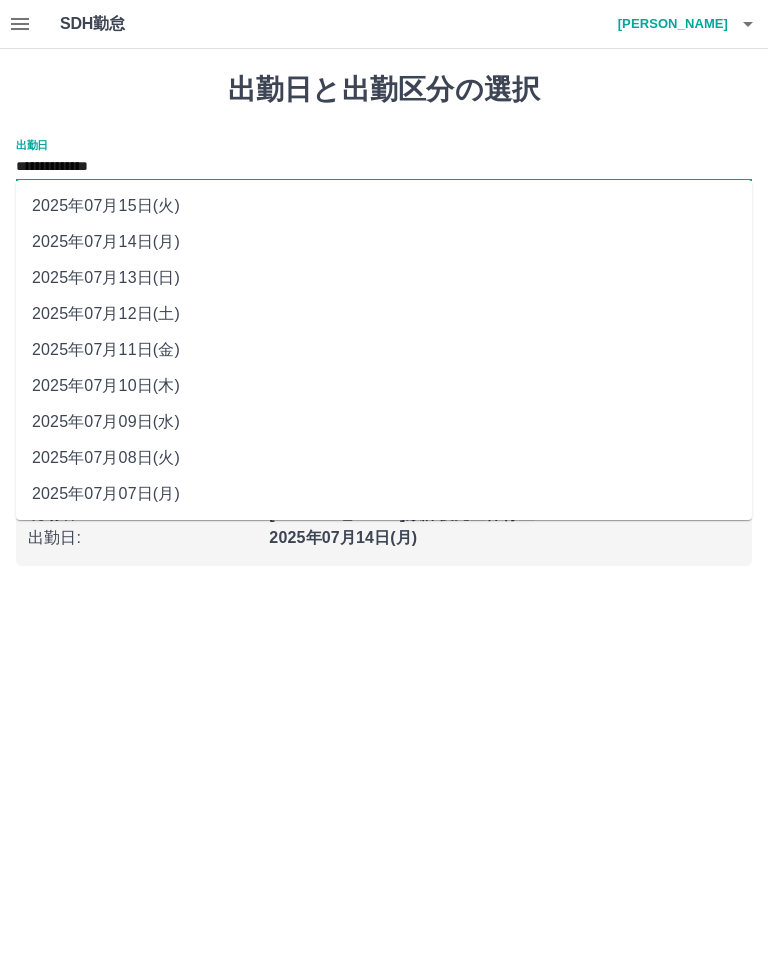 click on "2025年07月11日(金)" at bounding box center [384, 350] 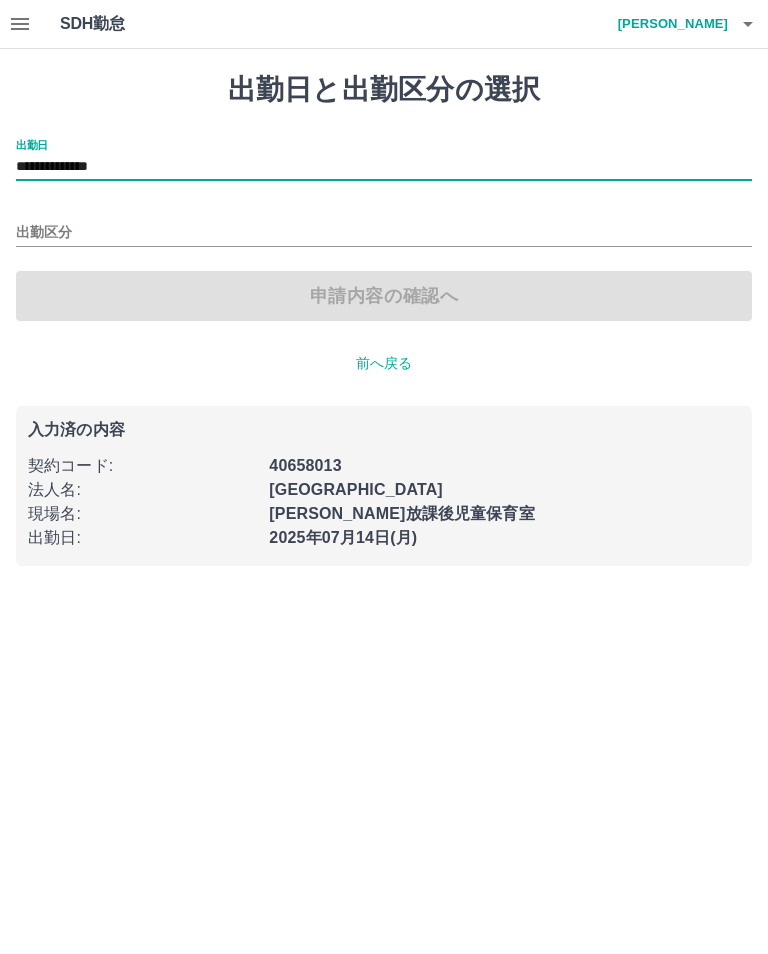 click on "**********" at bounding box center (384, 167) 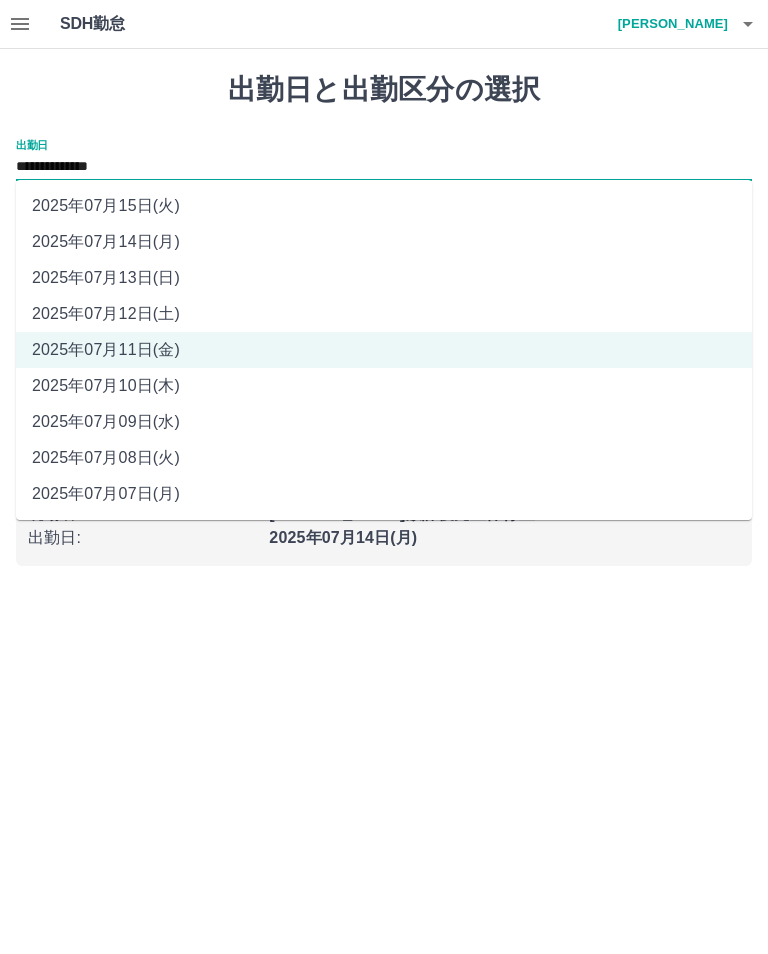 click on "2025年07月12日(土)" at bounding box center [384, 314] 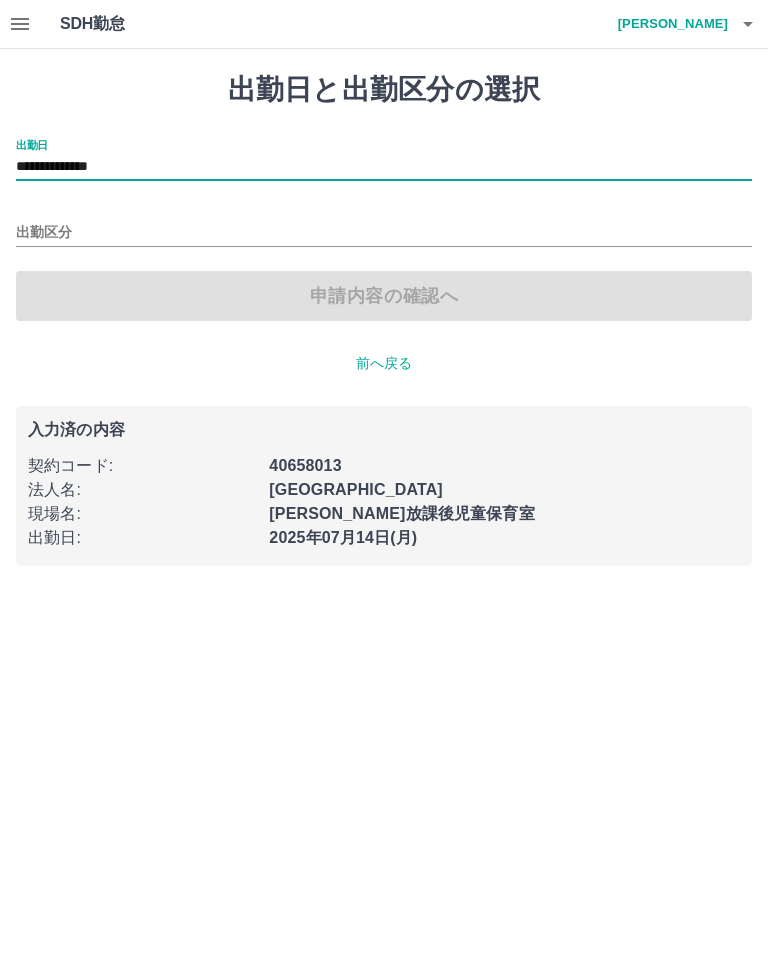 click on "出勤区分" at bounding box center (384, 233) 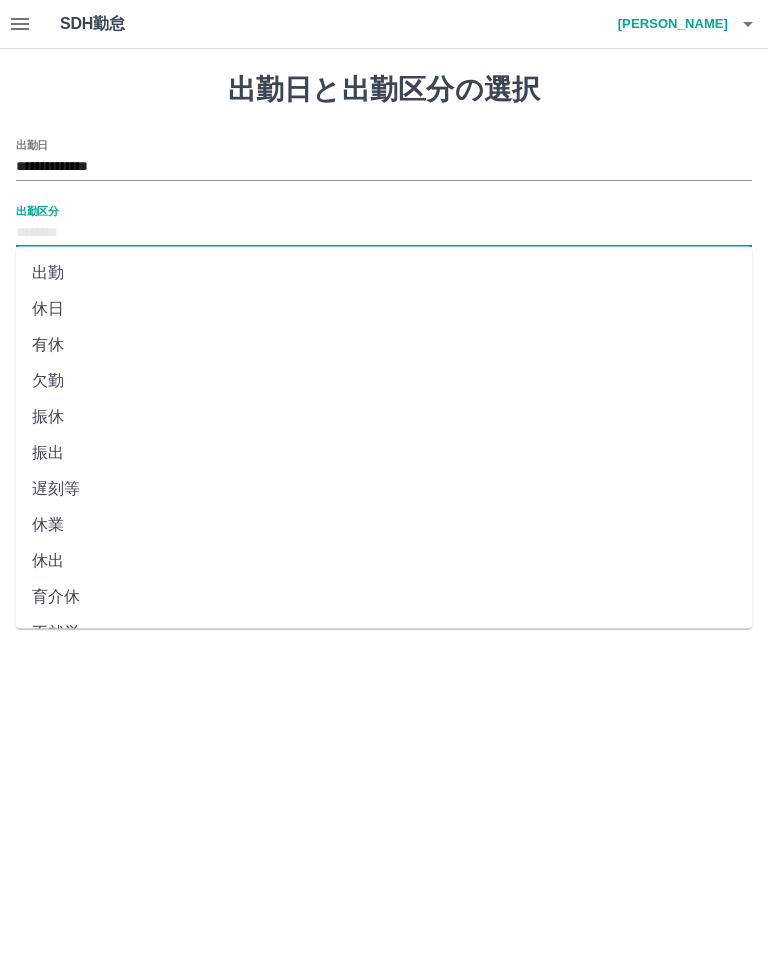 click on "休日" at bounding box center (384, 309) 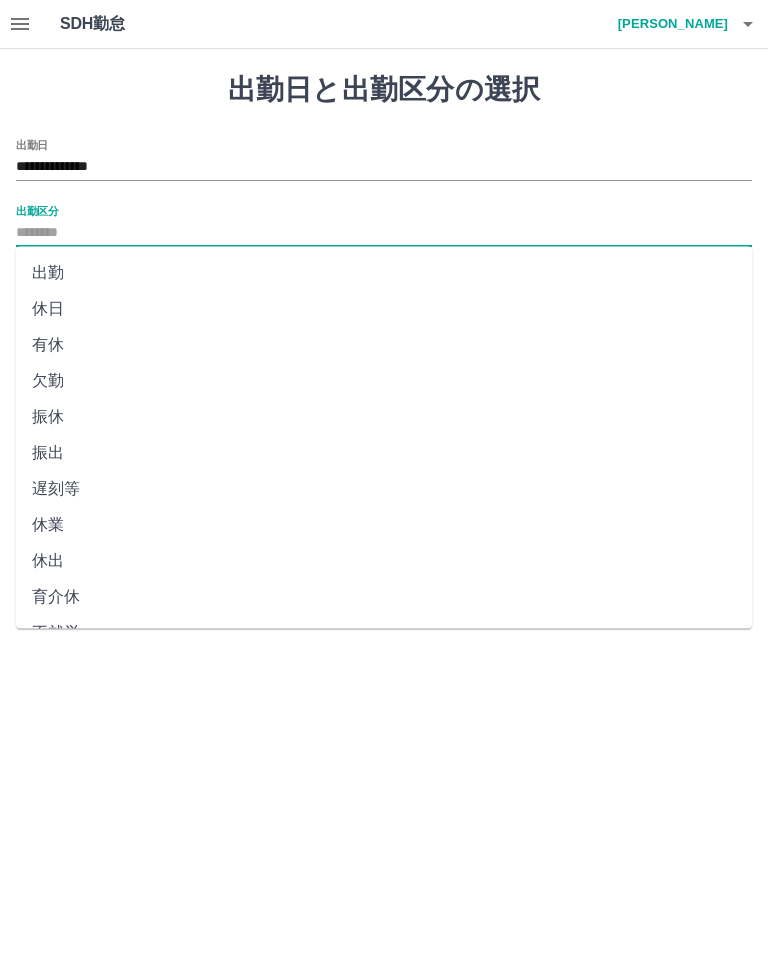 type on "**" 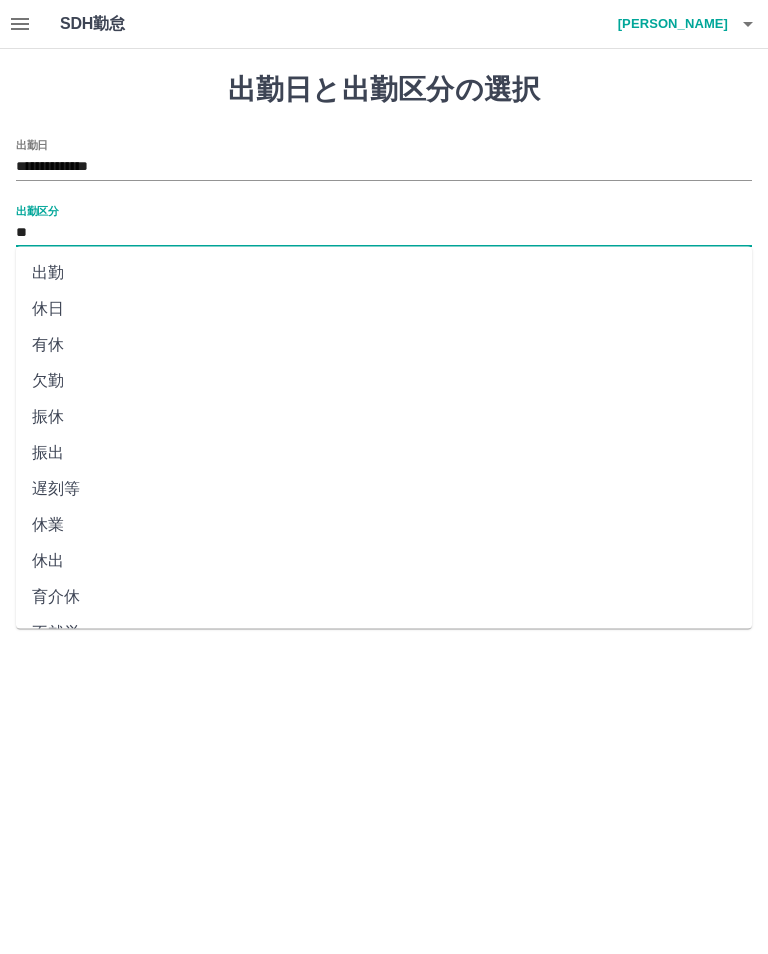 click on "**********" at bounding box center (384, 319) 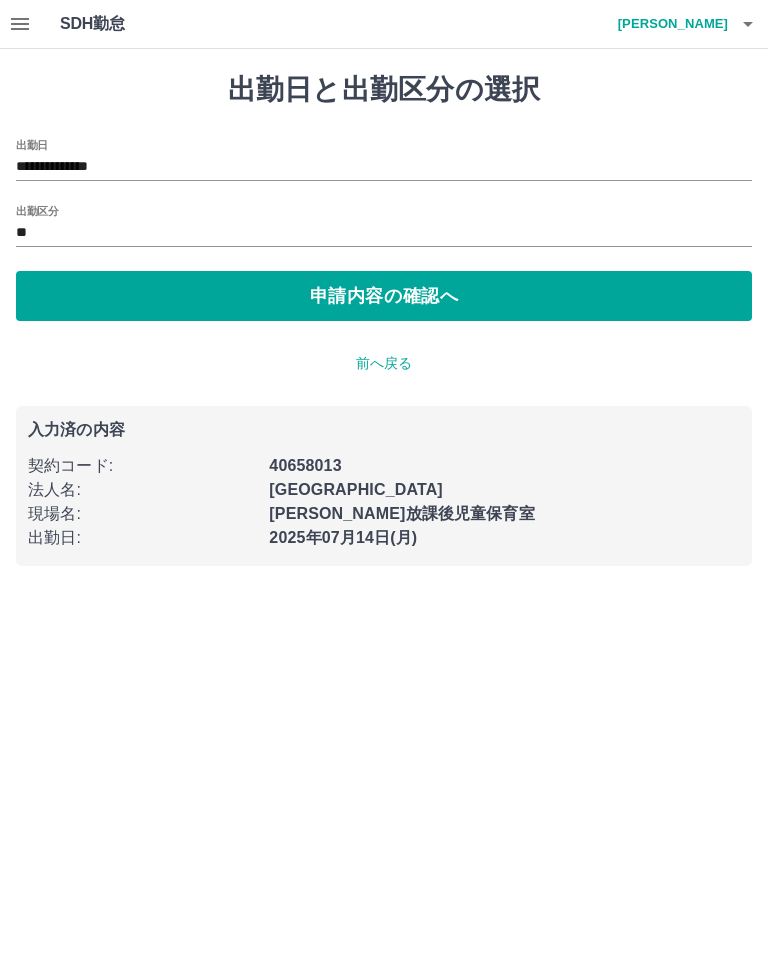 click on "申請内容の確認へ" at bounding box center [384, 296] 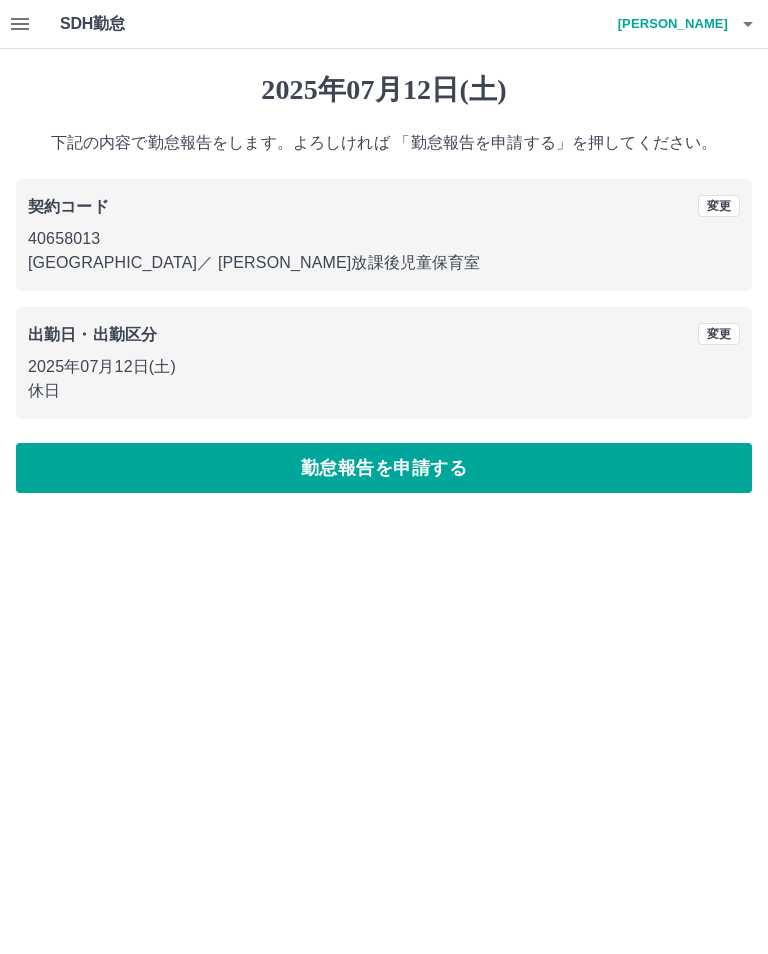click on "勤怠報告を申請する" at bounding box center [384, 468] 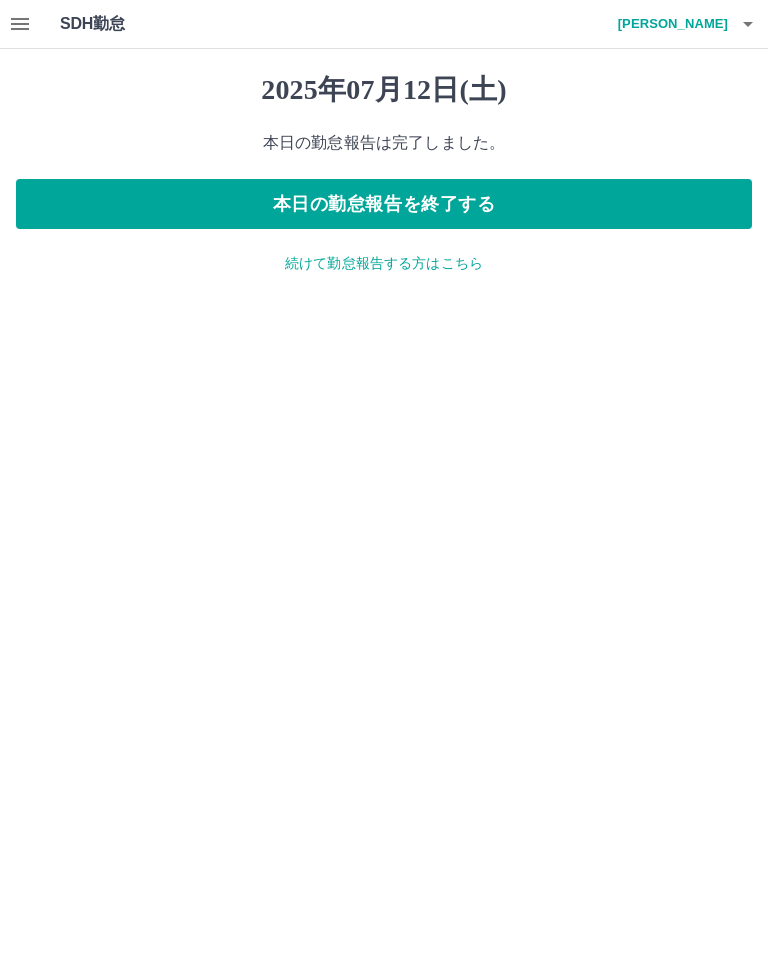 click on "続けて勤怠報告する方はこちら" at bounding box center [384, 263] 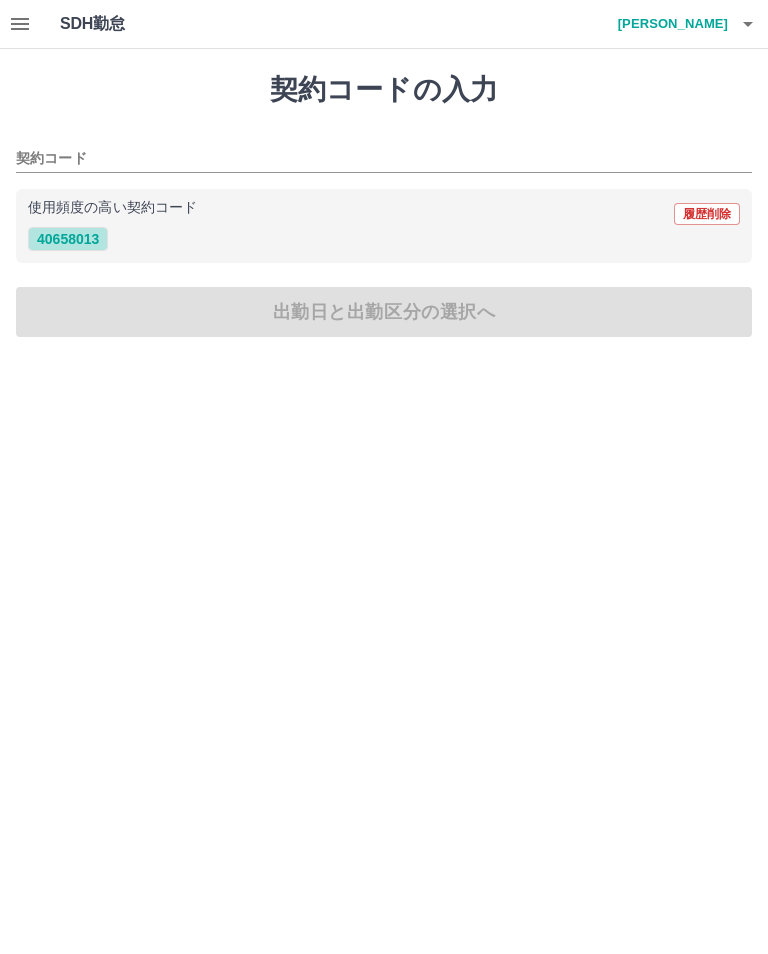 click on "40658013" at bounding box center (68, 239) 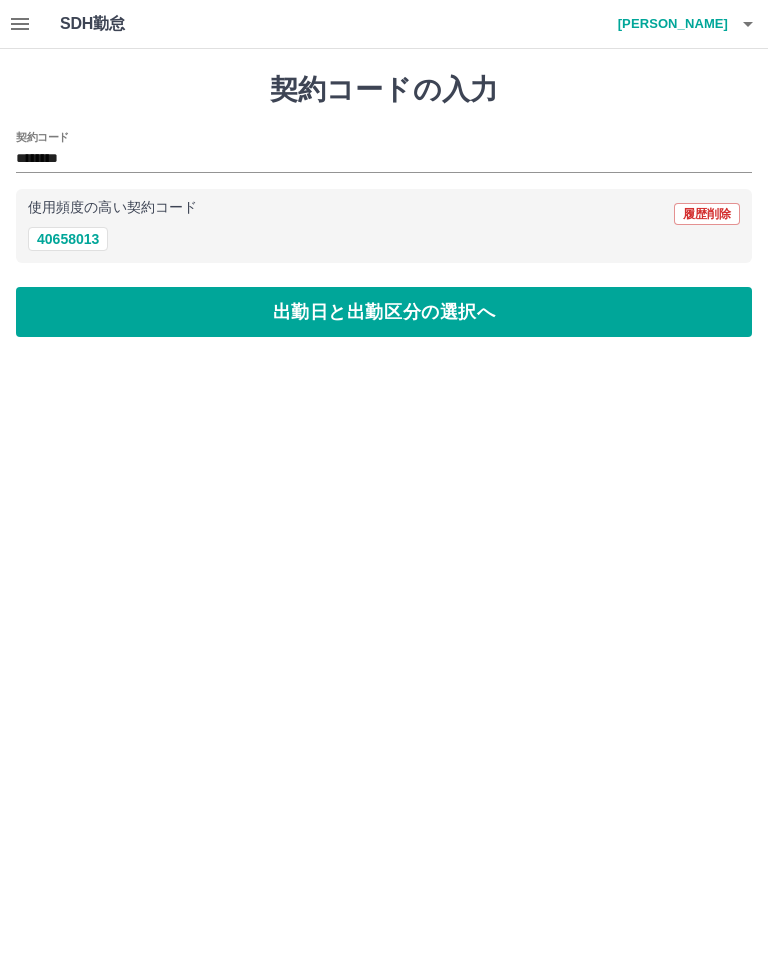 click on "出勤日と出勤区分の選択へ" at bounding box center [384, 312] 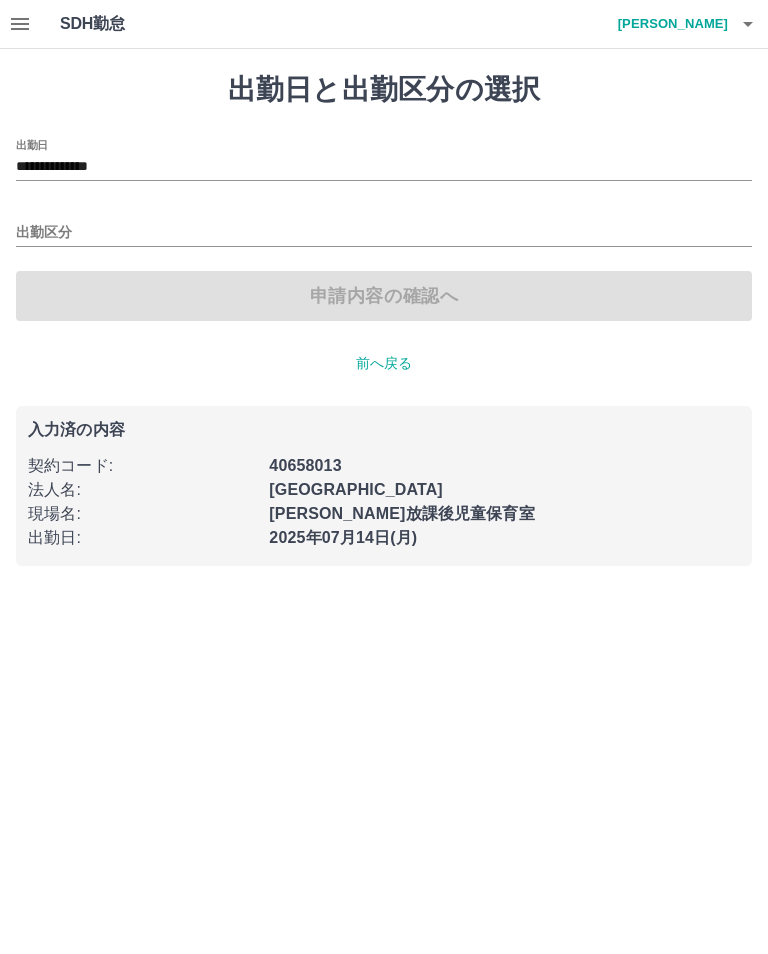 click on "**********" at bounding box center (384, 167) 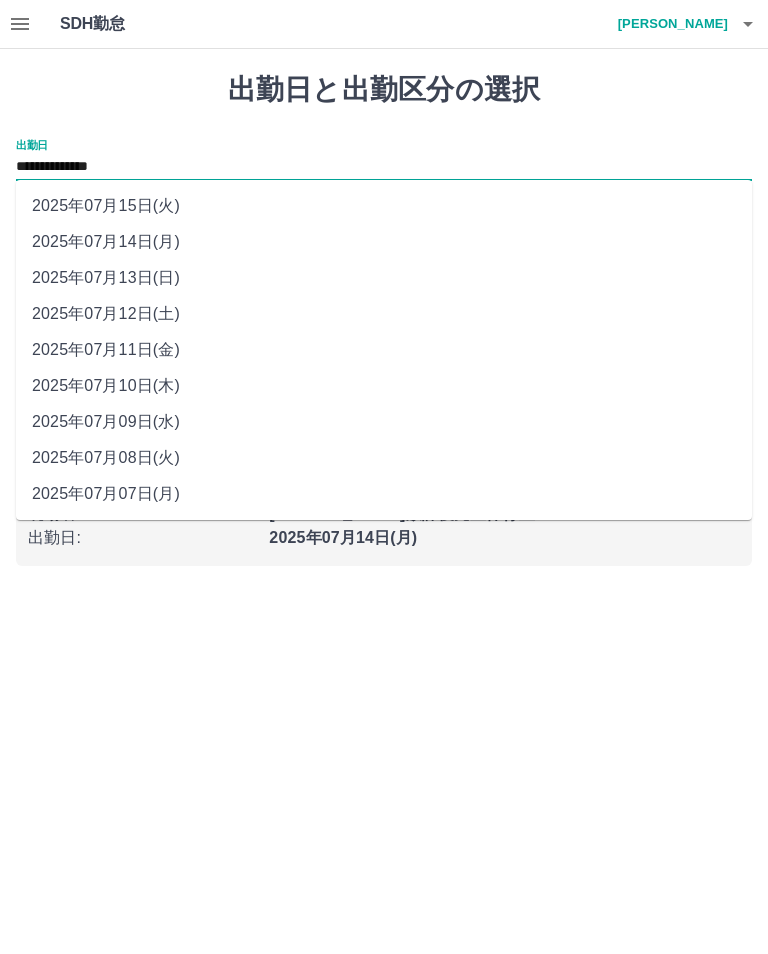 click on "2025年07月13日(日)" at bounding box center [384, 278] 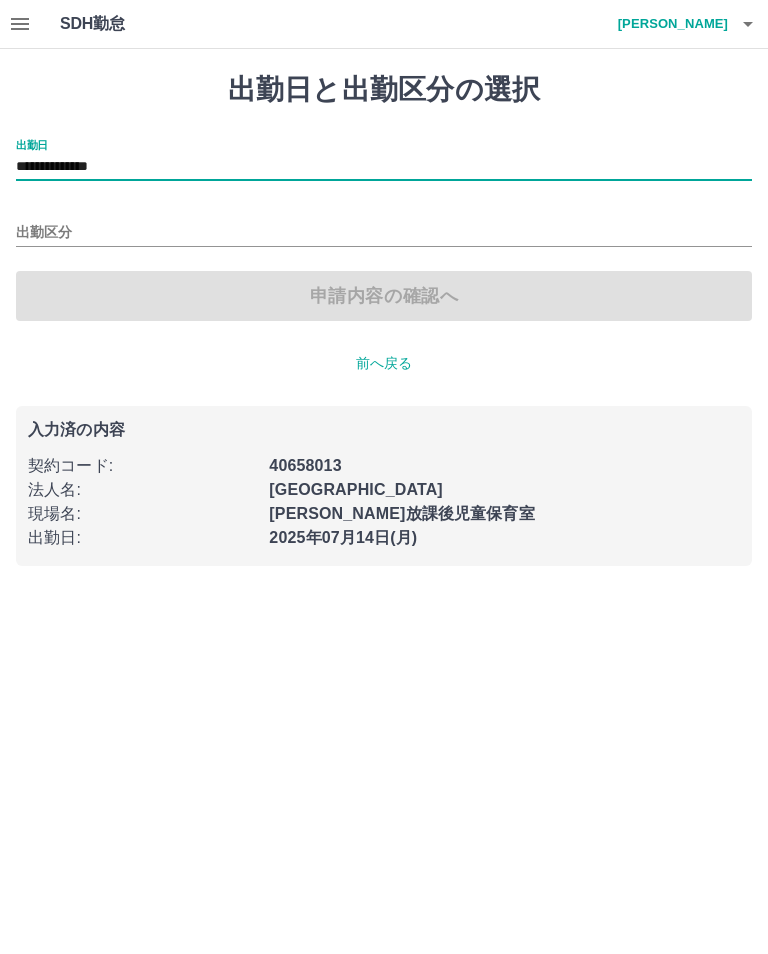 click on "出勤区分" at bounding box center (384, 233) 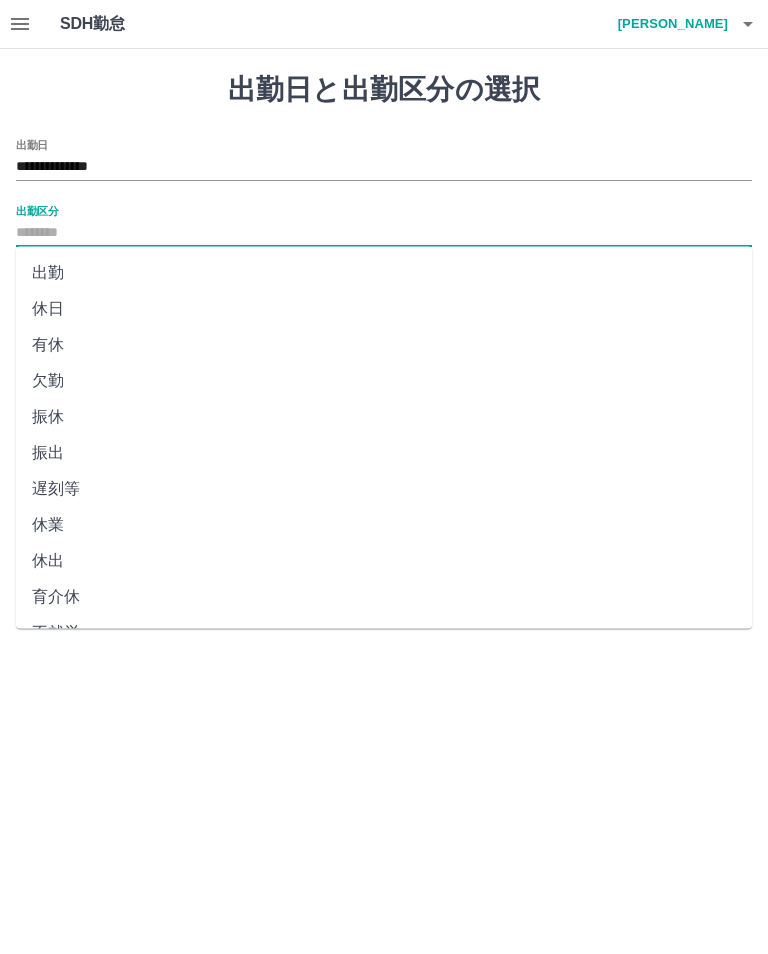 click on "休日" at bounding box center [384, 309] 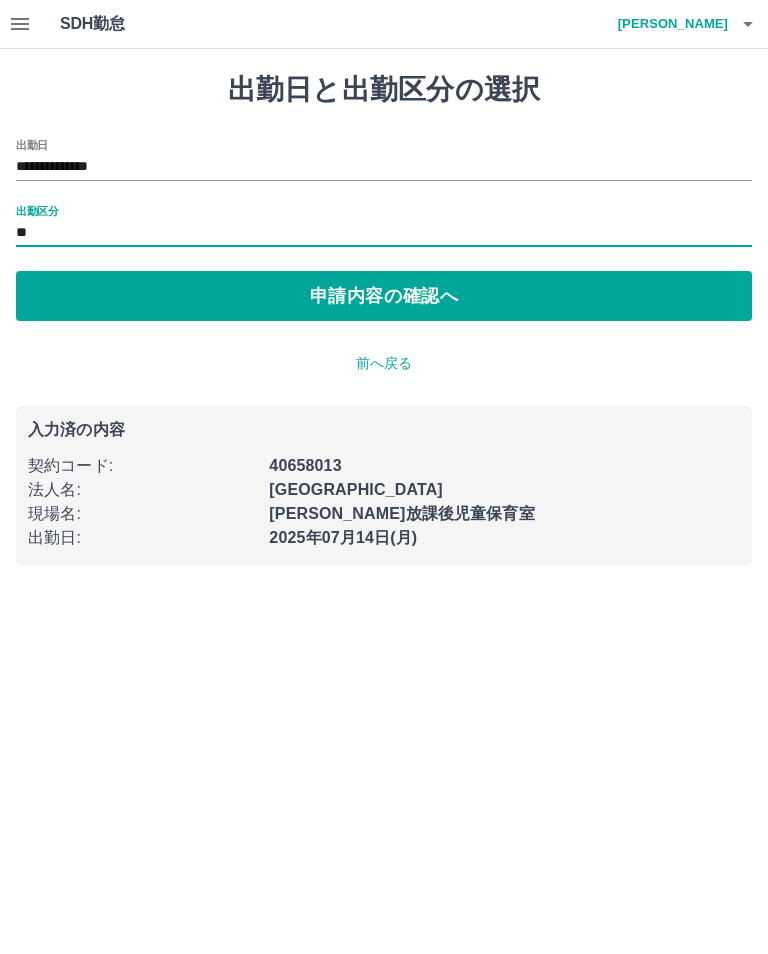 click on "**" at bounding box center (384, 233) 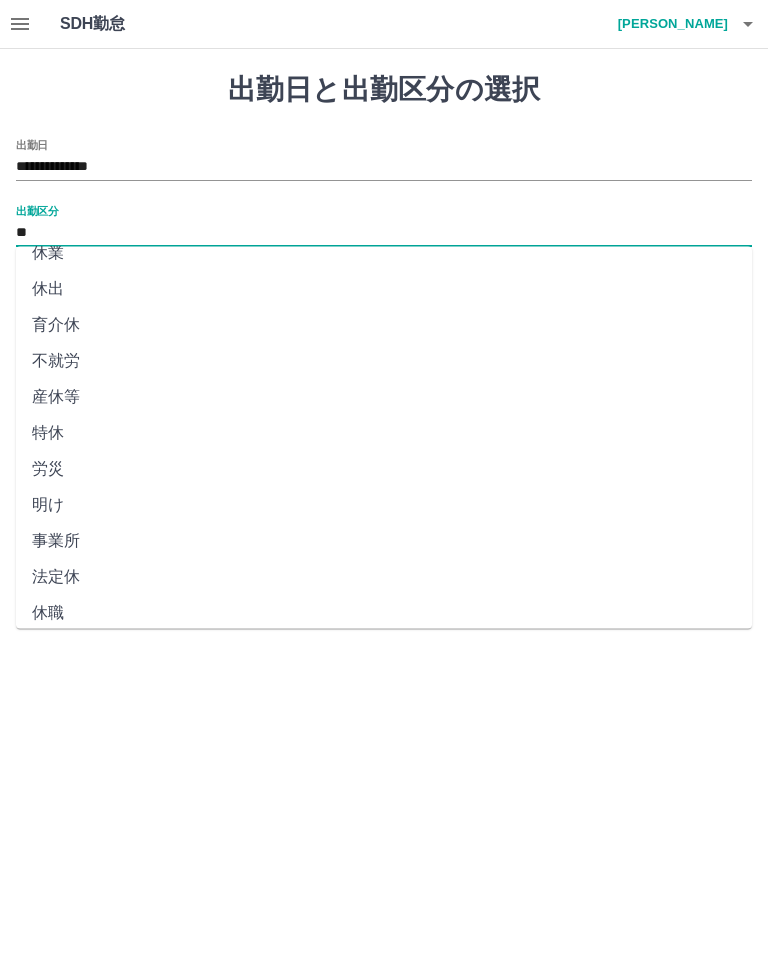 scroll, scrollTop: 270, scrollLeft: 0, axis: vertical 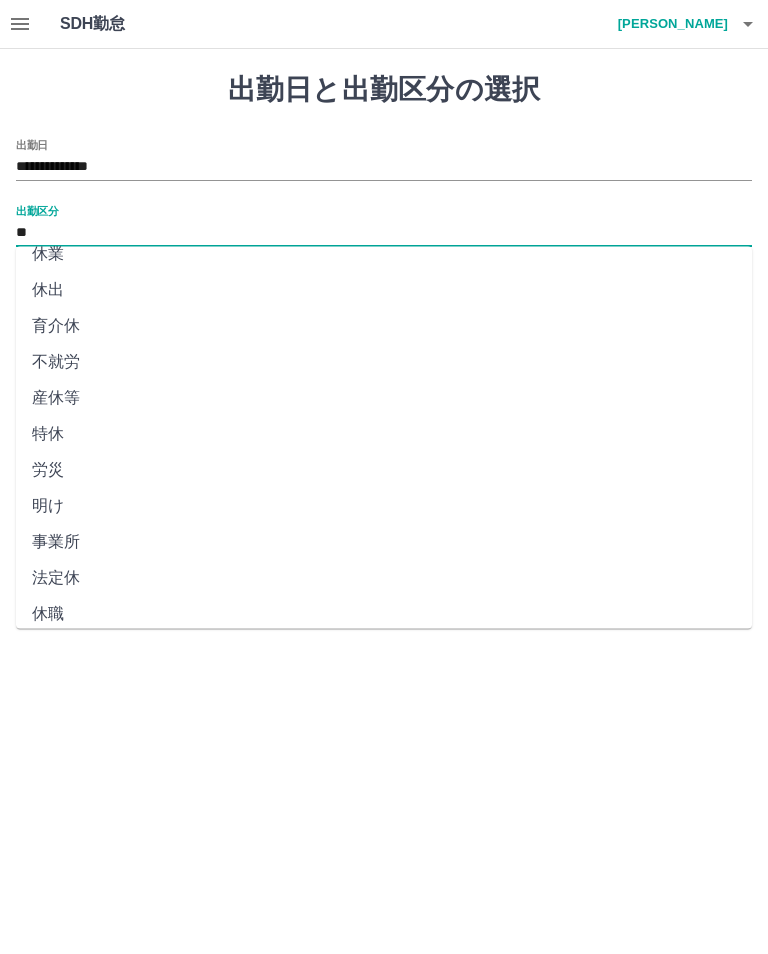 click on "法定休" at bounding box center [384, 579] 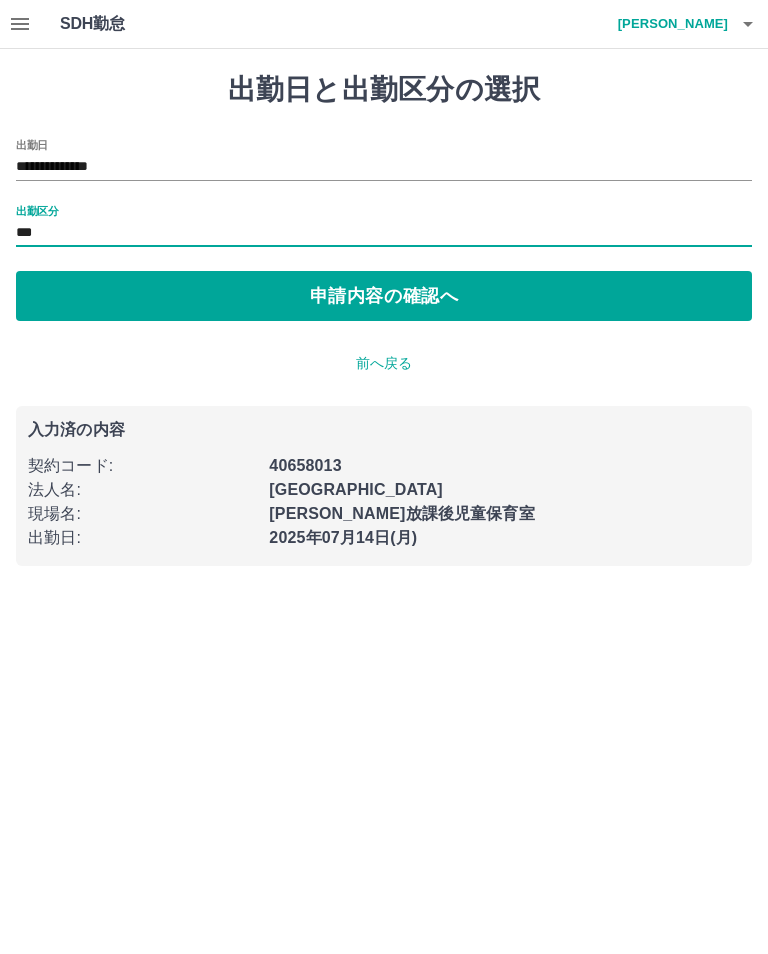 click on "申請内容の確認へ" at bounding box center [384, 296] 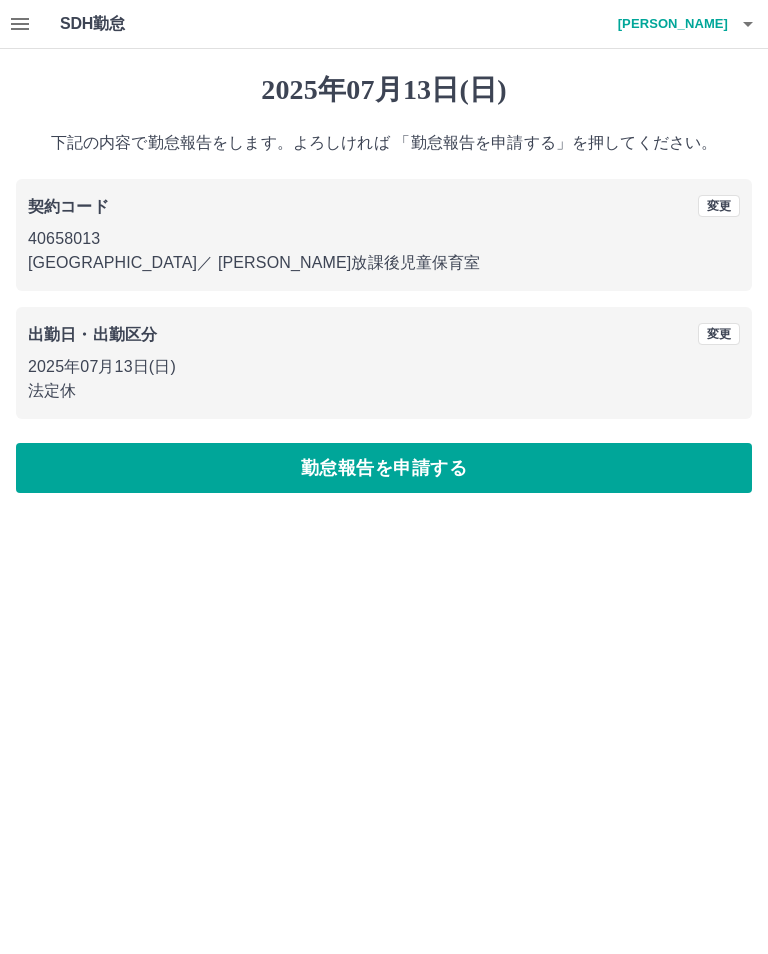 click on "勤怠報告を申請する" at bounding box center (384, 468) 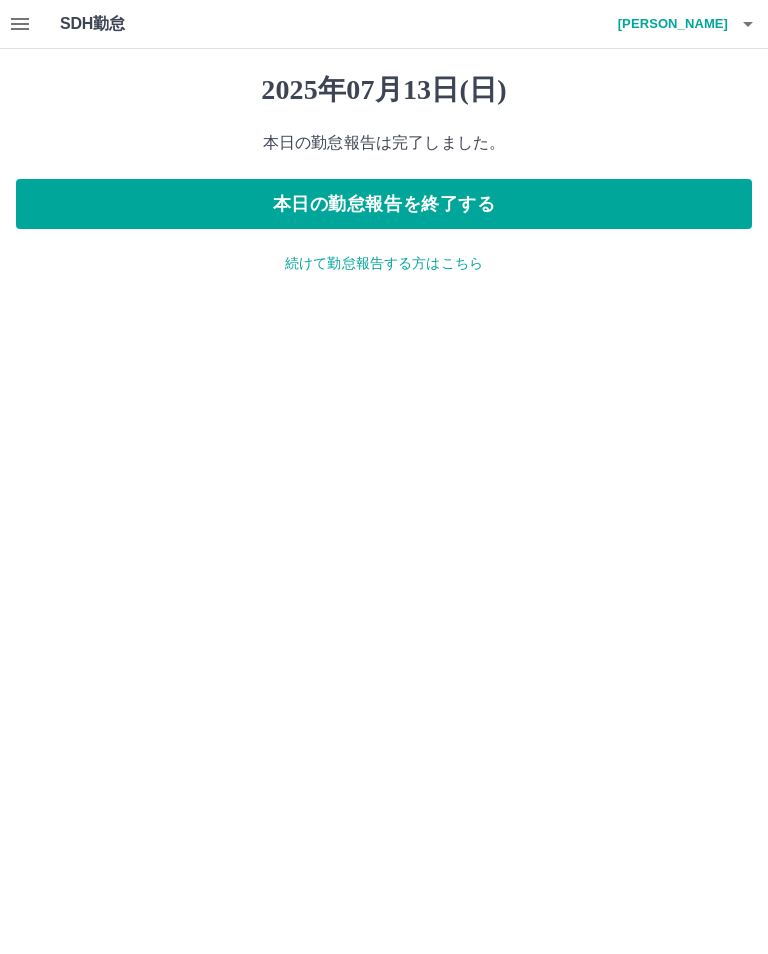 click on "続けて勤怠報告する方はこちら" at bounding box center (384, 263) 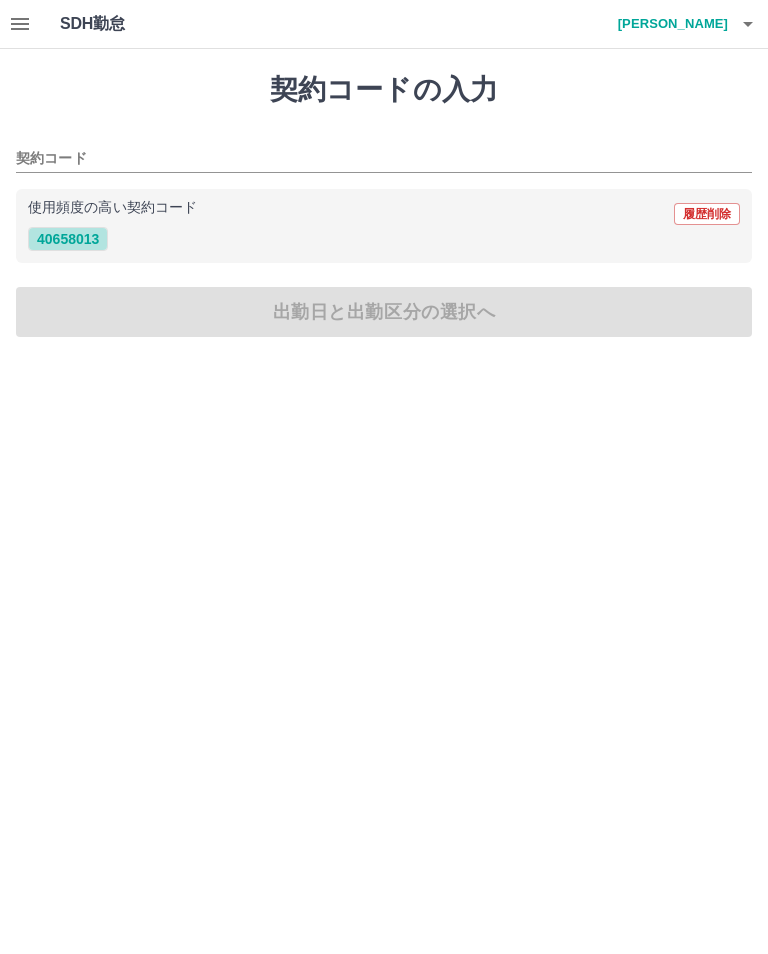 click on "40658013" at bounding box center (68, 239) 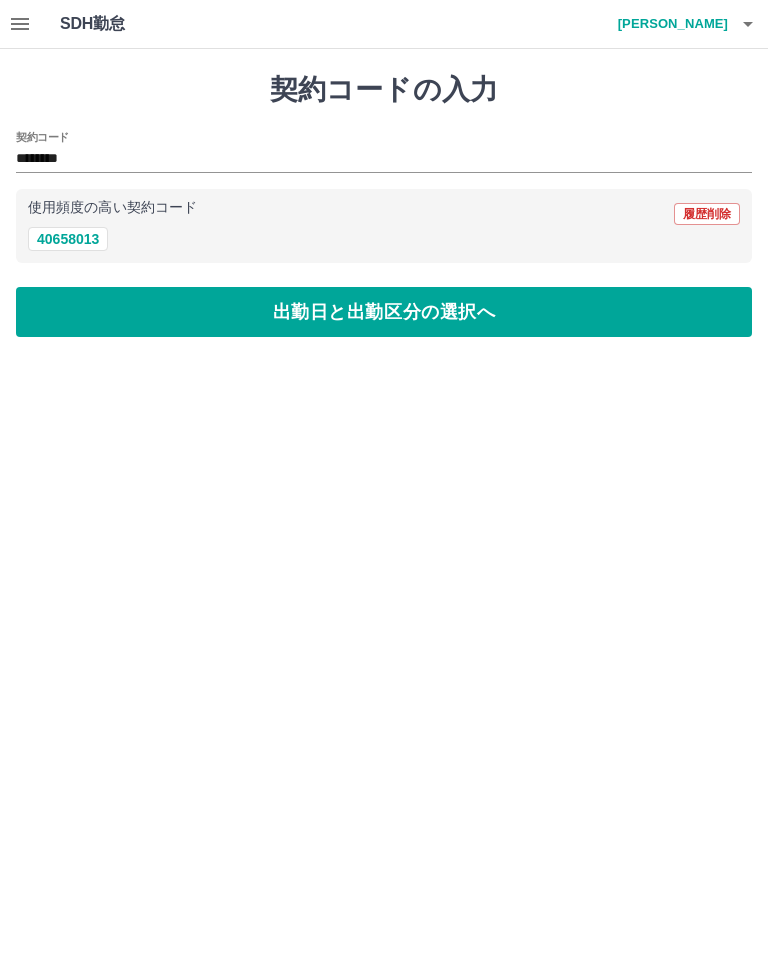 click on "出勤日と出勤区分の選択へ" at bounding box center (384, 312) 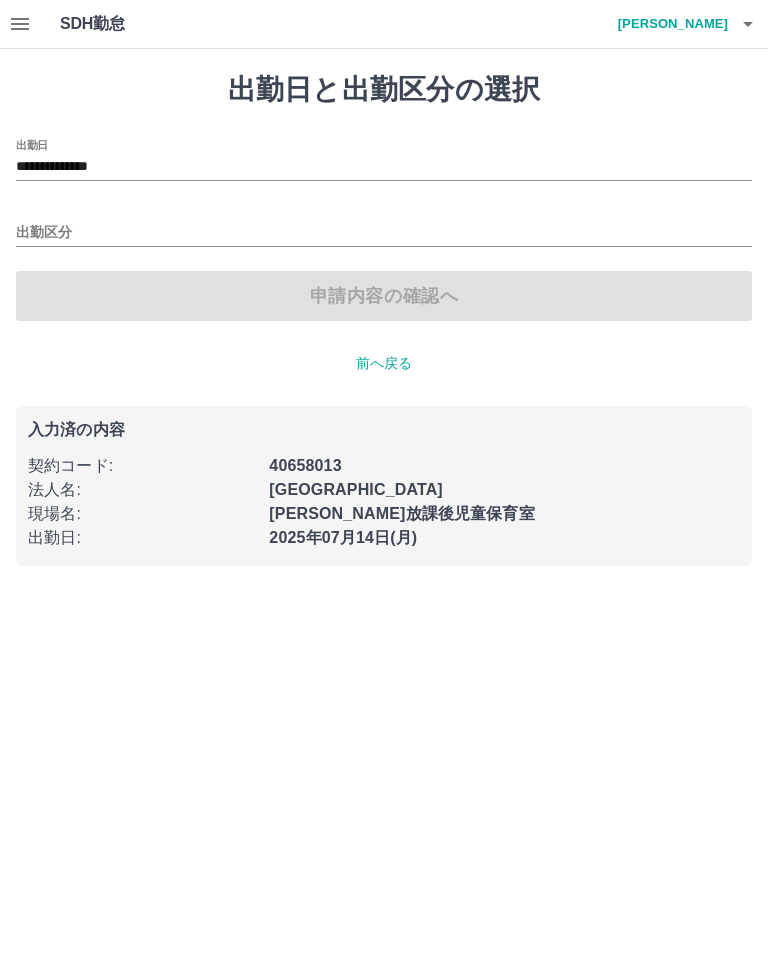 click on "**********" at bounding box center [384, 167] 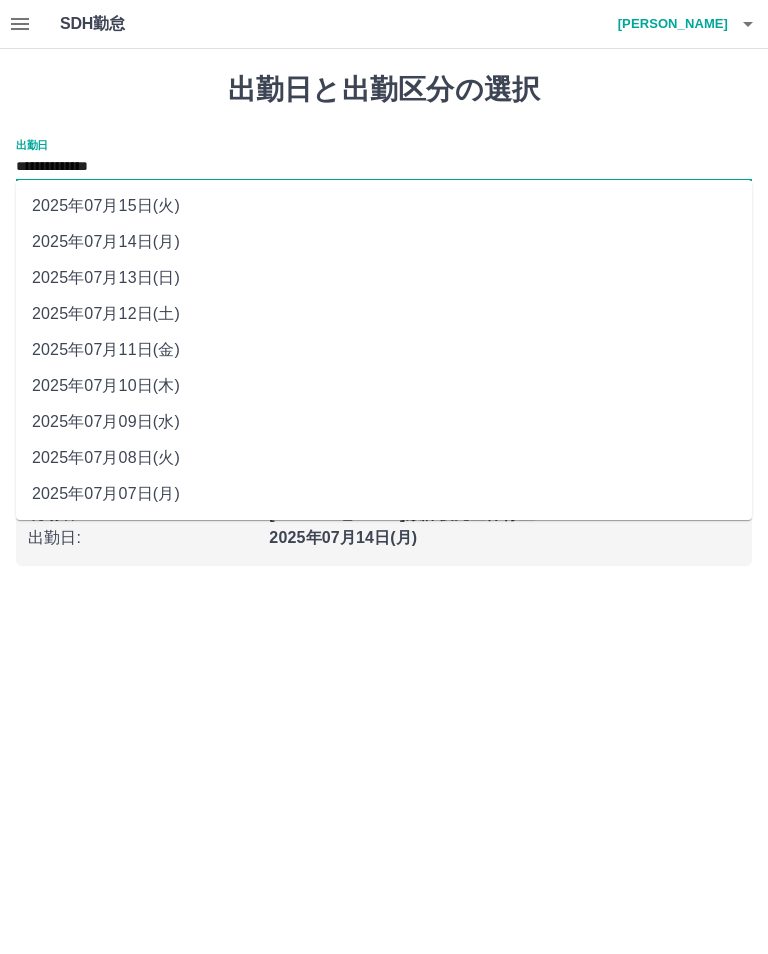 click on "2025年07月15日(火)" at bounding box center [384, 206] 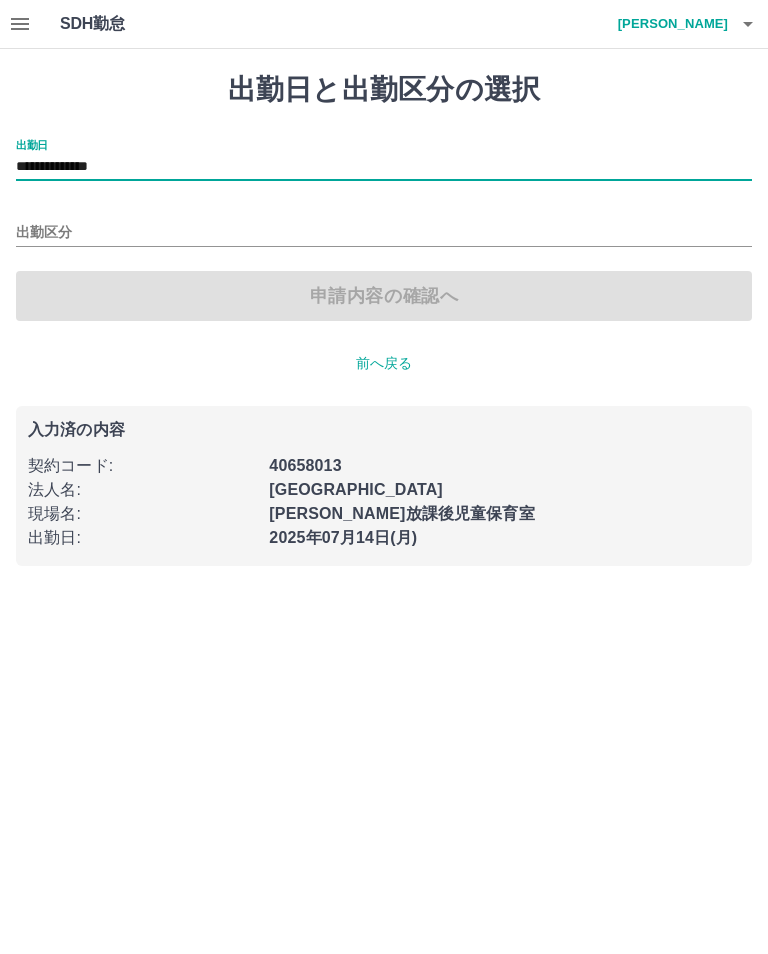 click on "出勤区分" at bounding box center [384, 233] 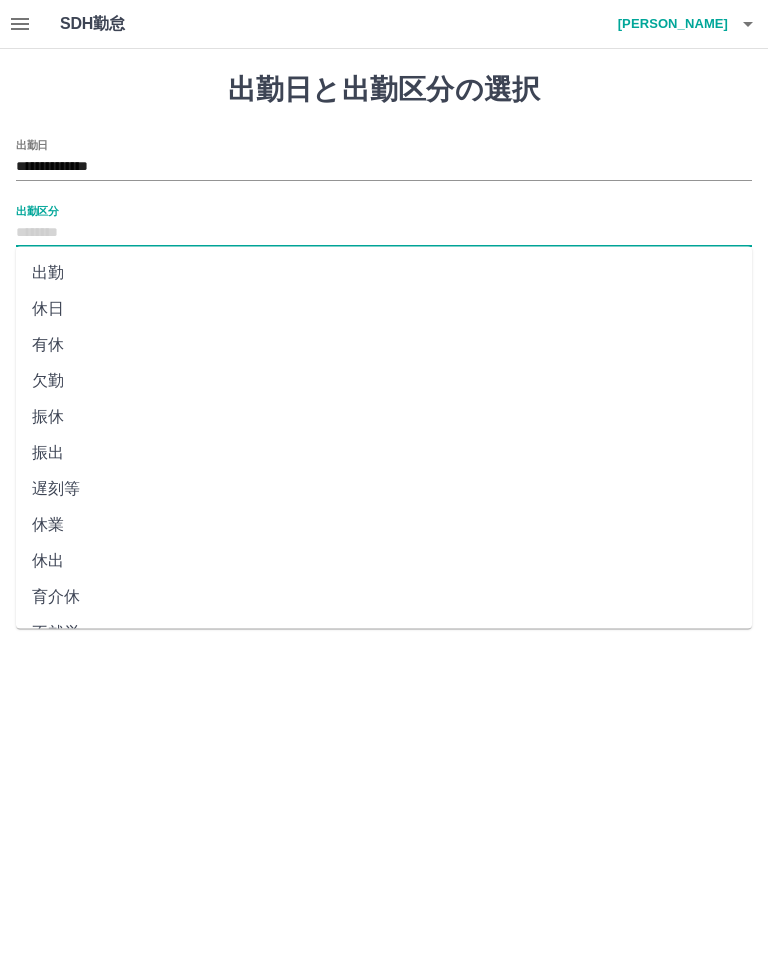 click on "休日" at bounding box center [384, 309] 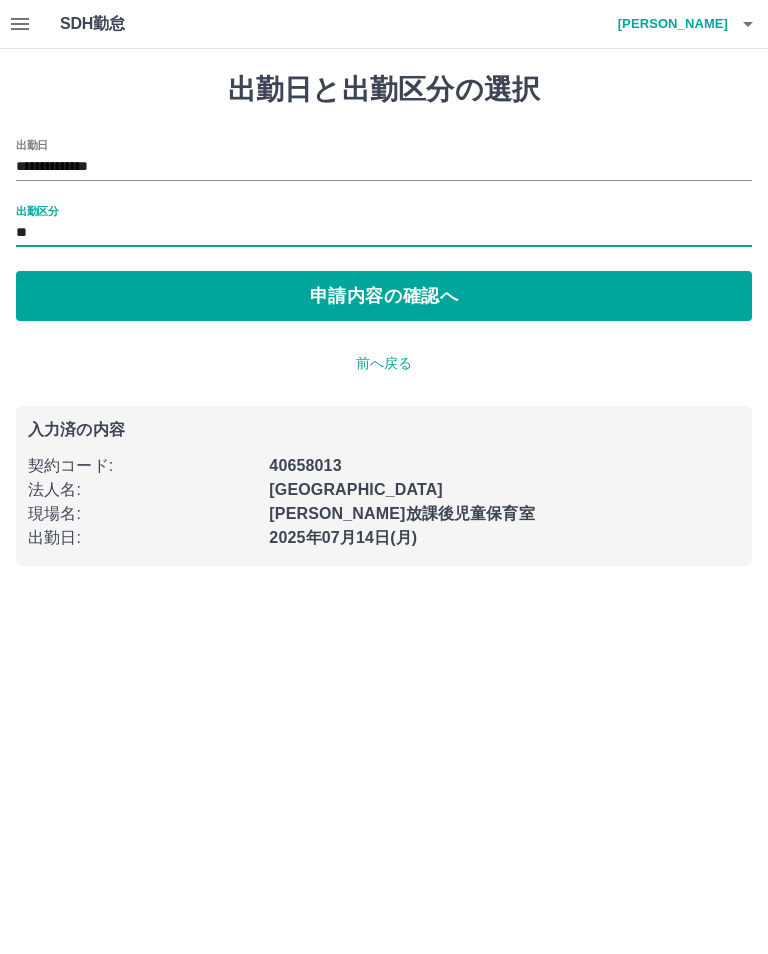 type on "**" 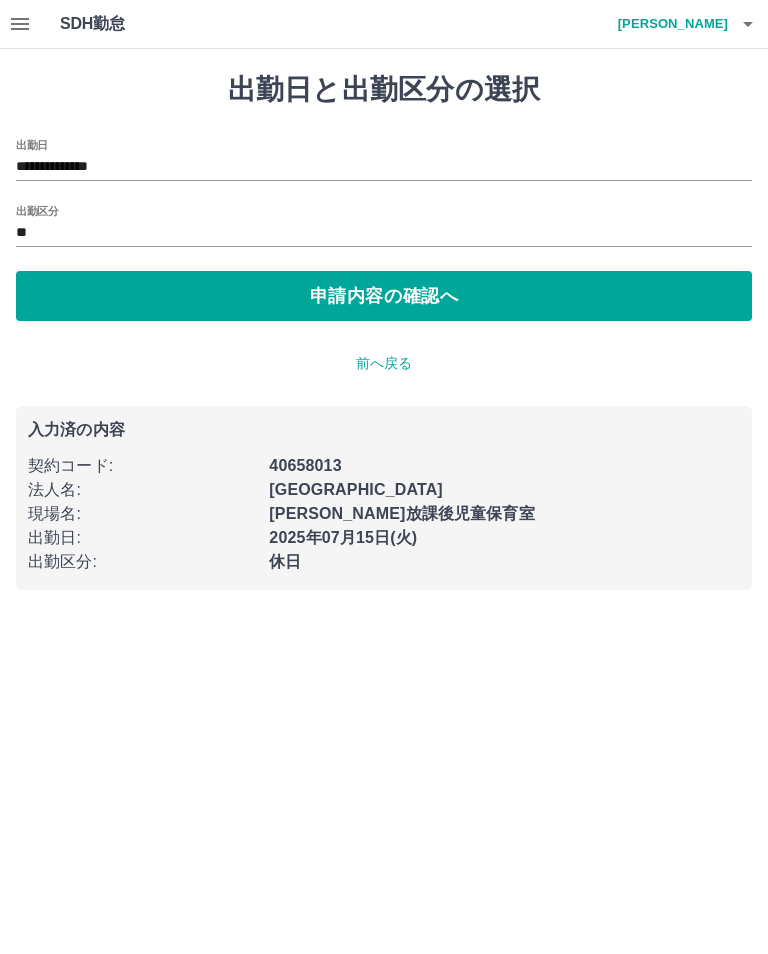 click on "申請内容の確認へ" at bounding box center [384, 296] 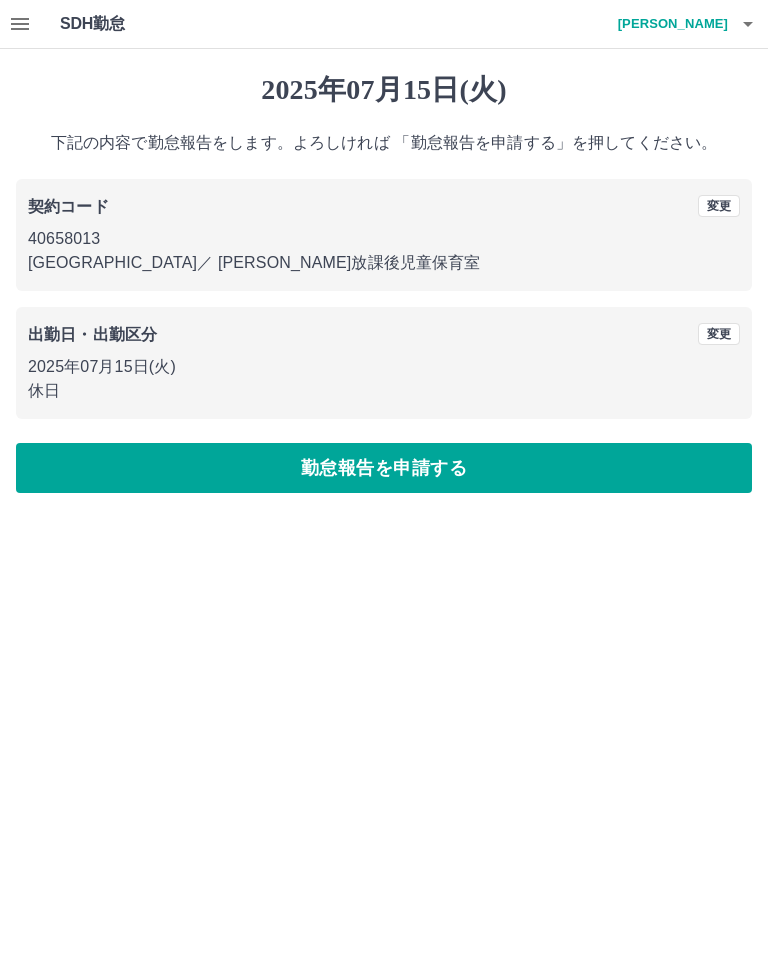 click on "勤怠報告を申請する" at bounding box center [384, 468] 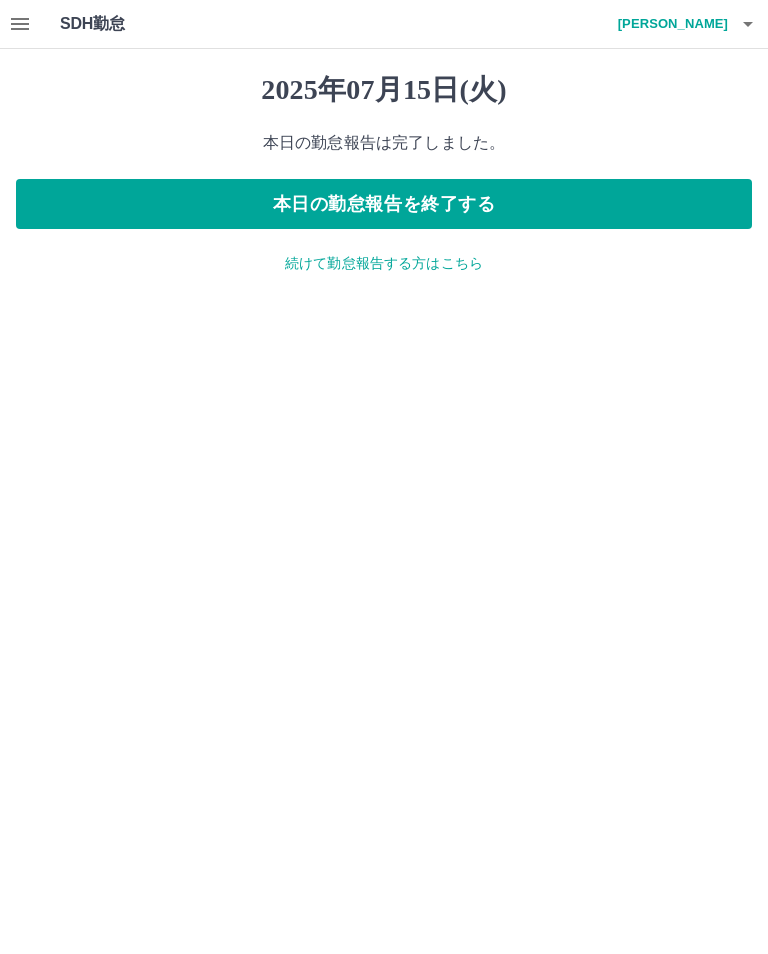 click on "本日の勤怠報告を終了する" at bounding box center [384, 204] 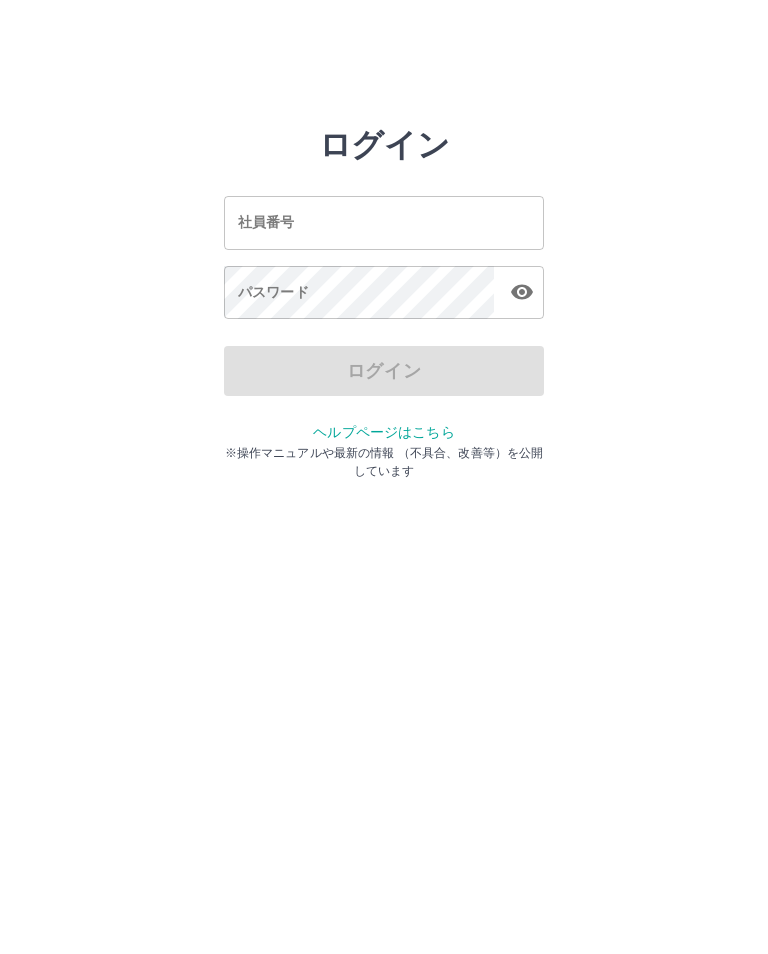 scroll, scrollTop: 0, scrollLeft: 0, axis: both 